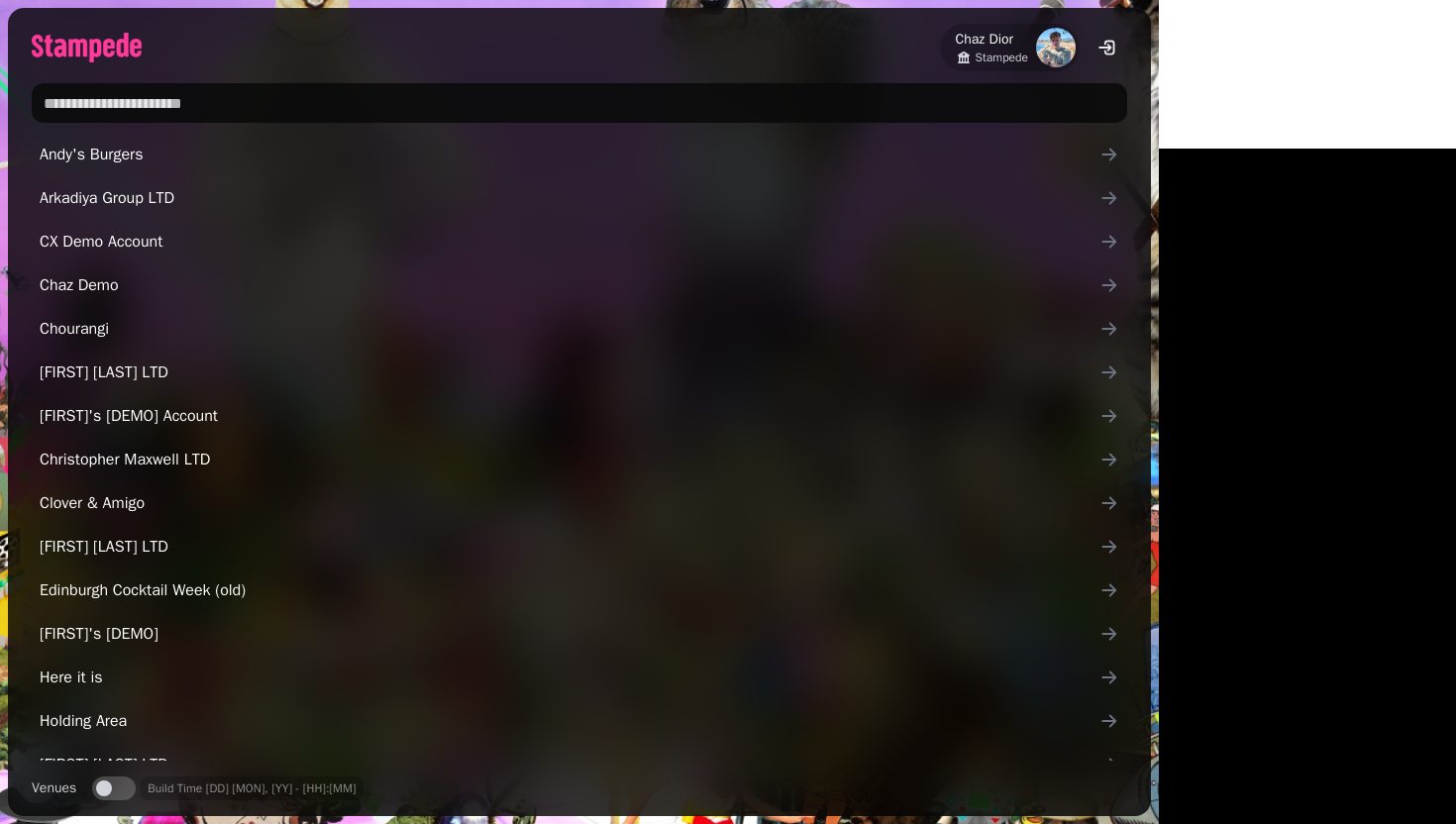 scroll, scrollTop: 0, scrollLeft: 0, axis: both 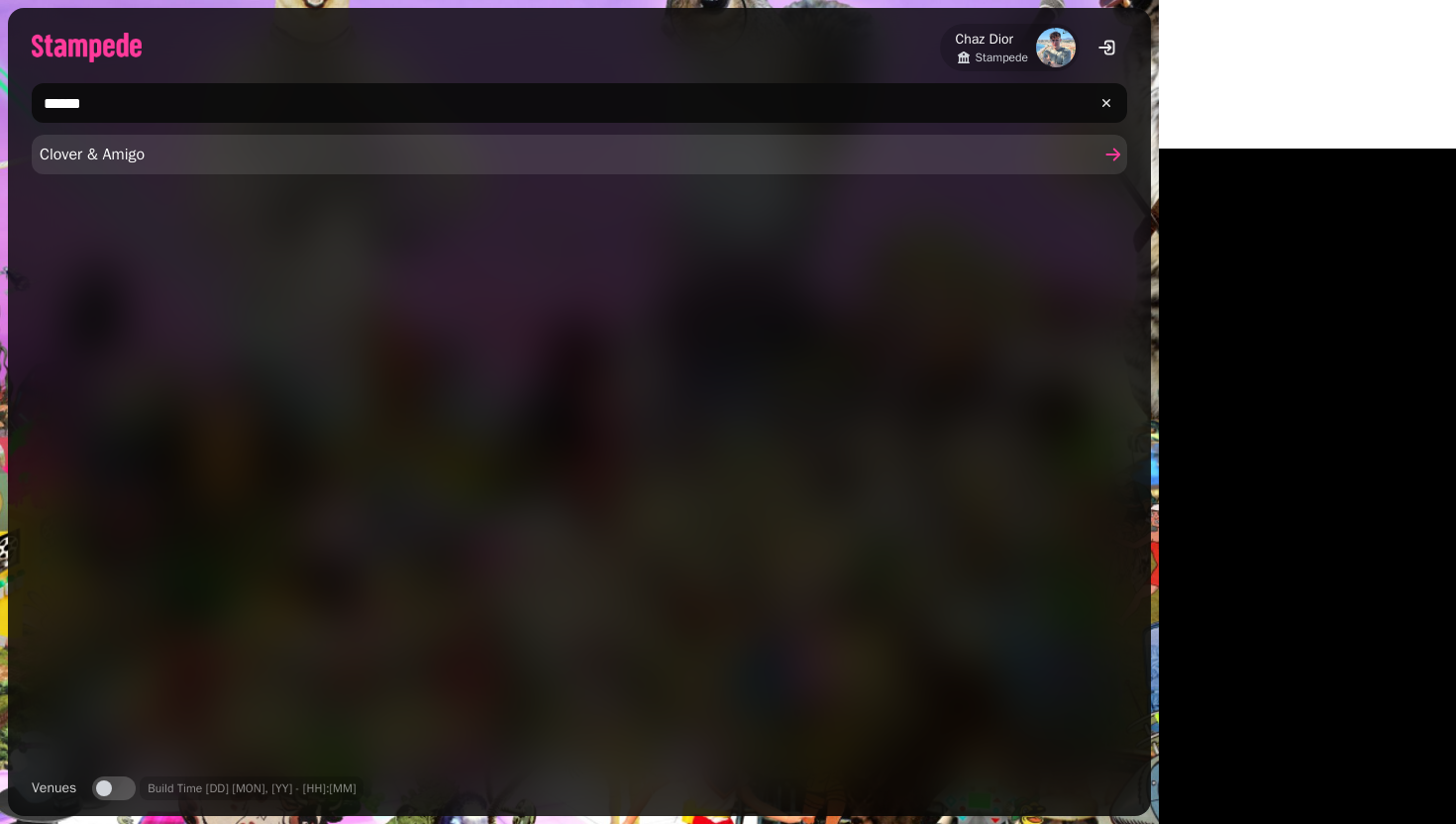 type on "******" 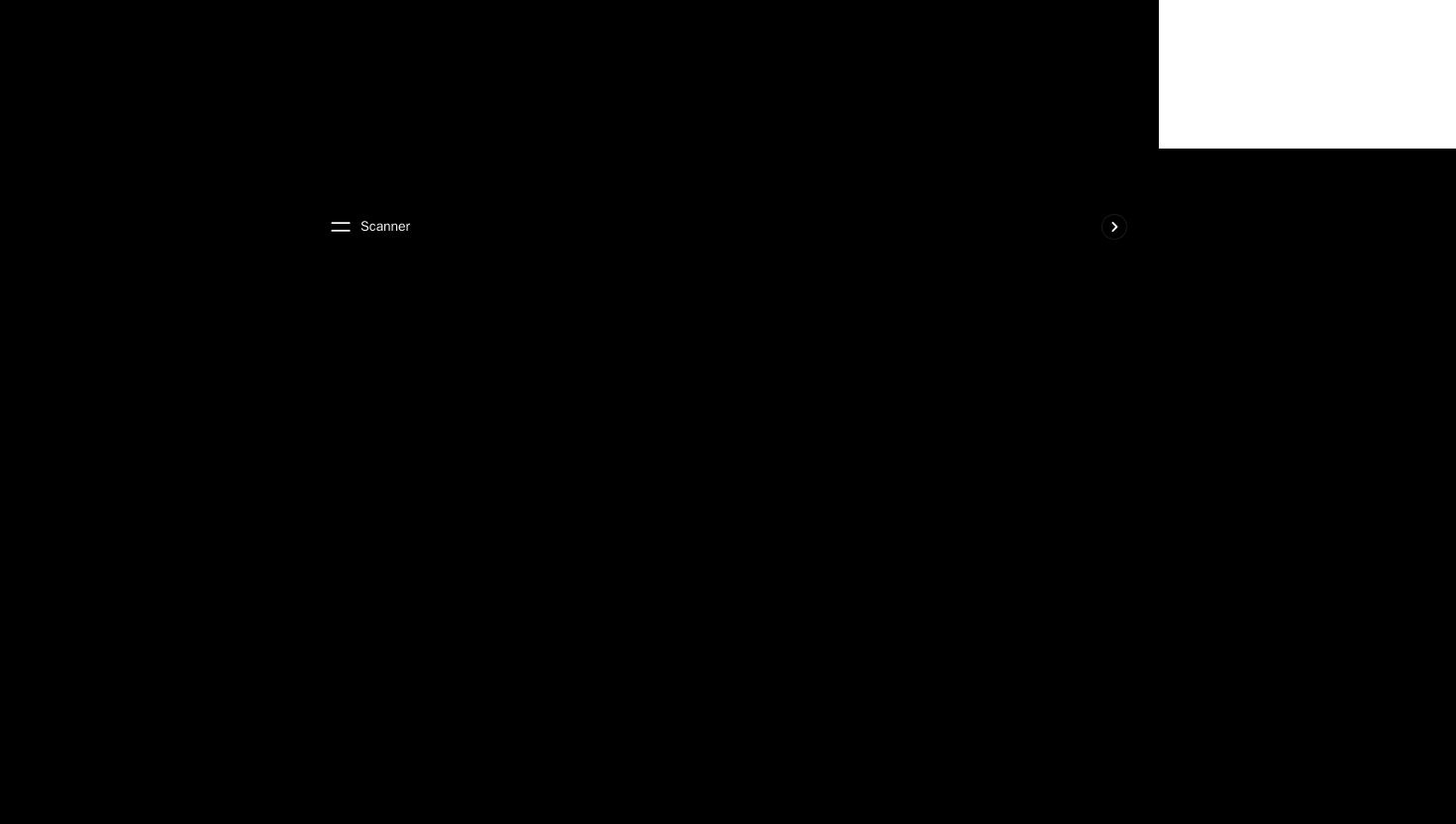 scroll, scrollTop: 0, scrollLeft: 0, axis: both 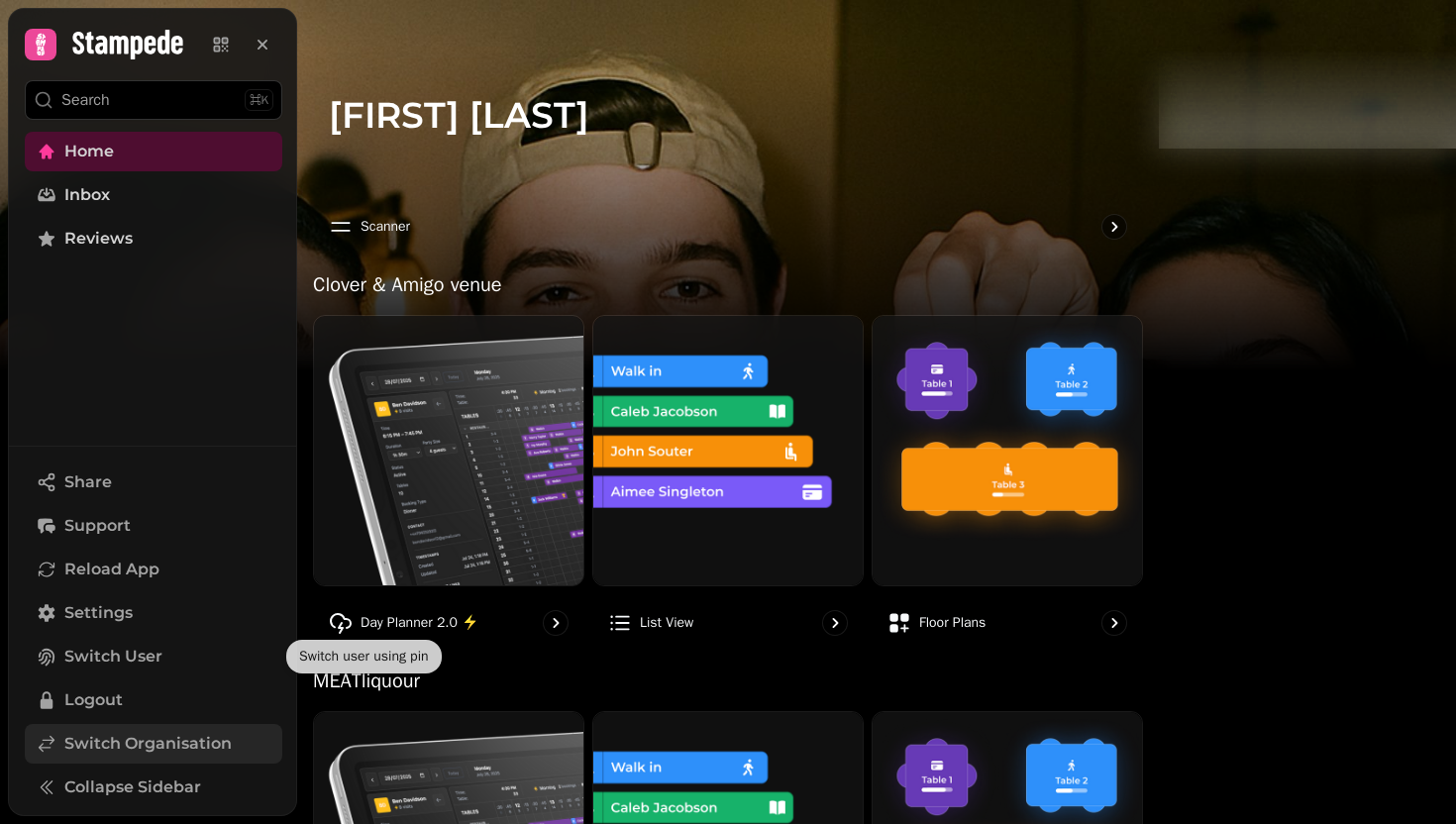 click on "Switch Organisation" at bounding box center [148, 744] 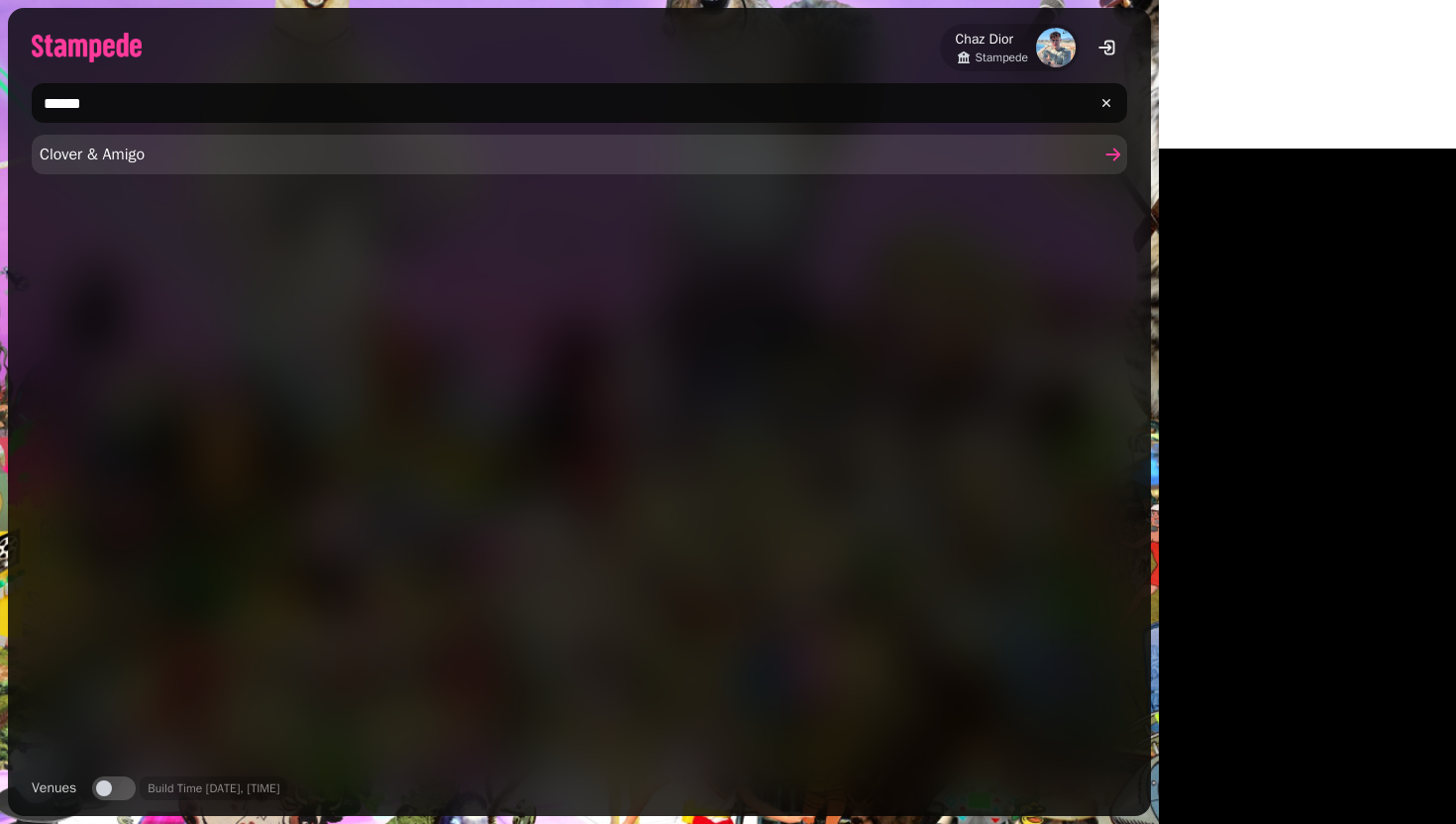 type on "******" 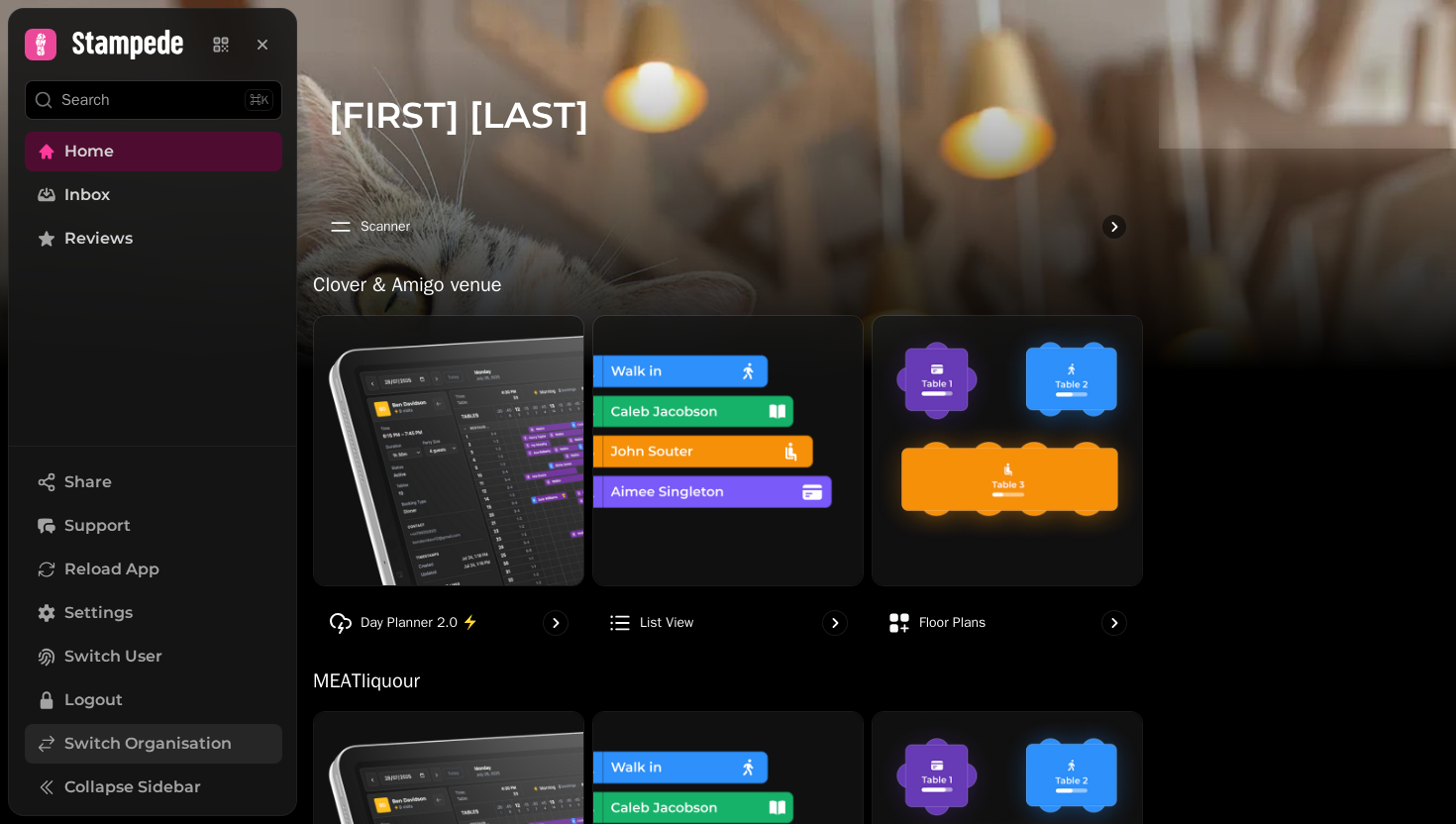 click on "Switch Organisation" at bounding box center [154, 744] 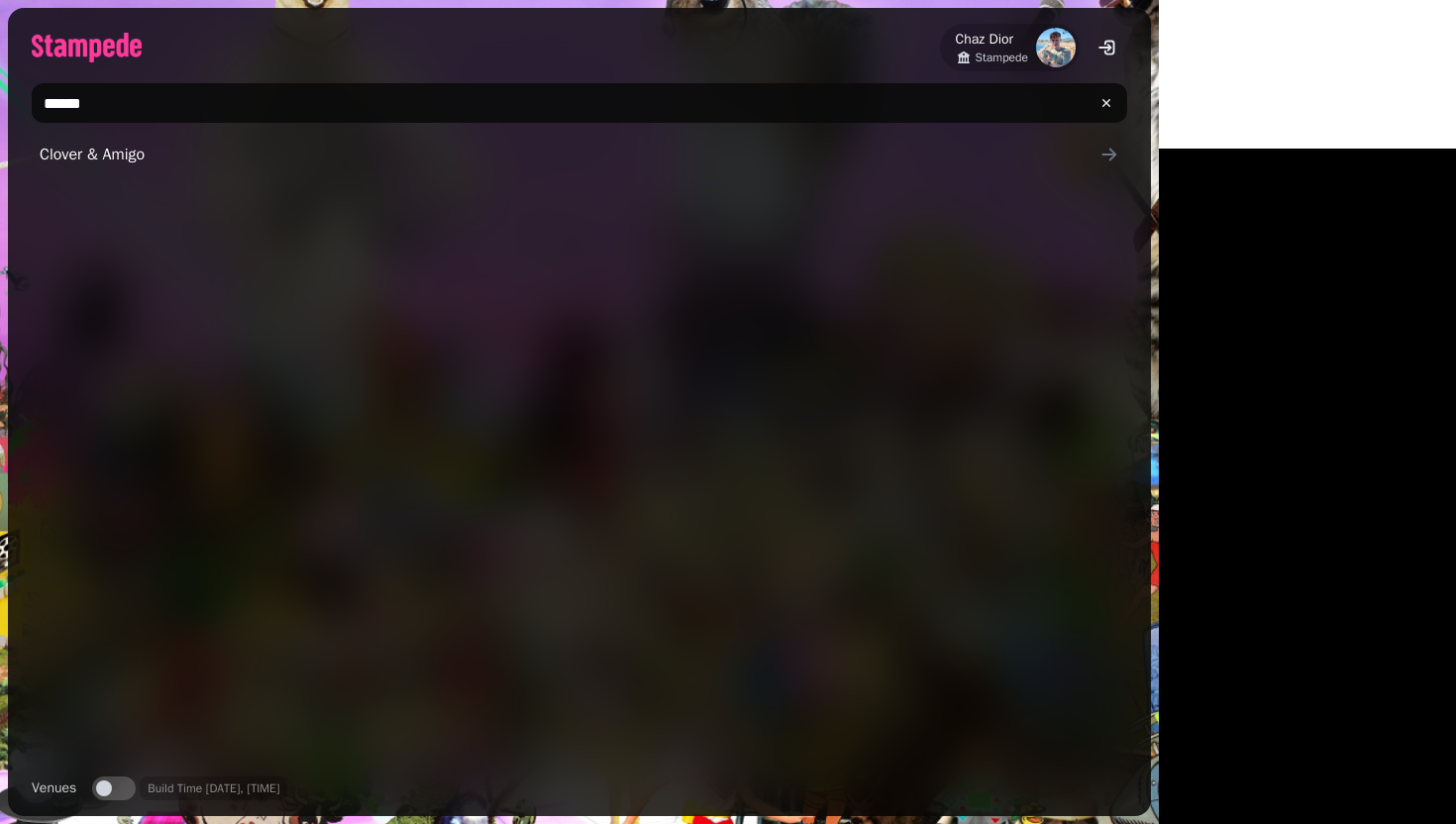 click on "******" at bounding box center [579, 103] 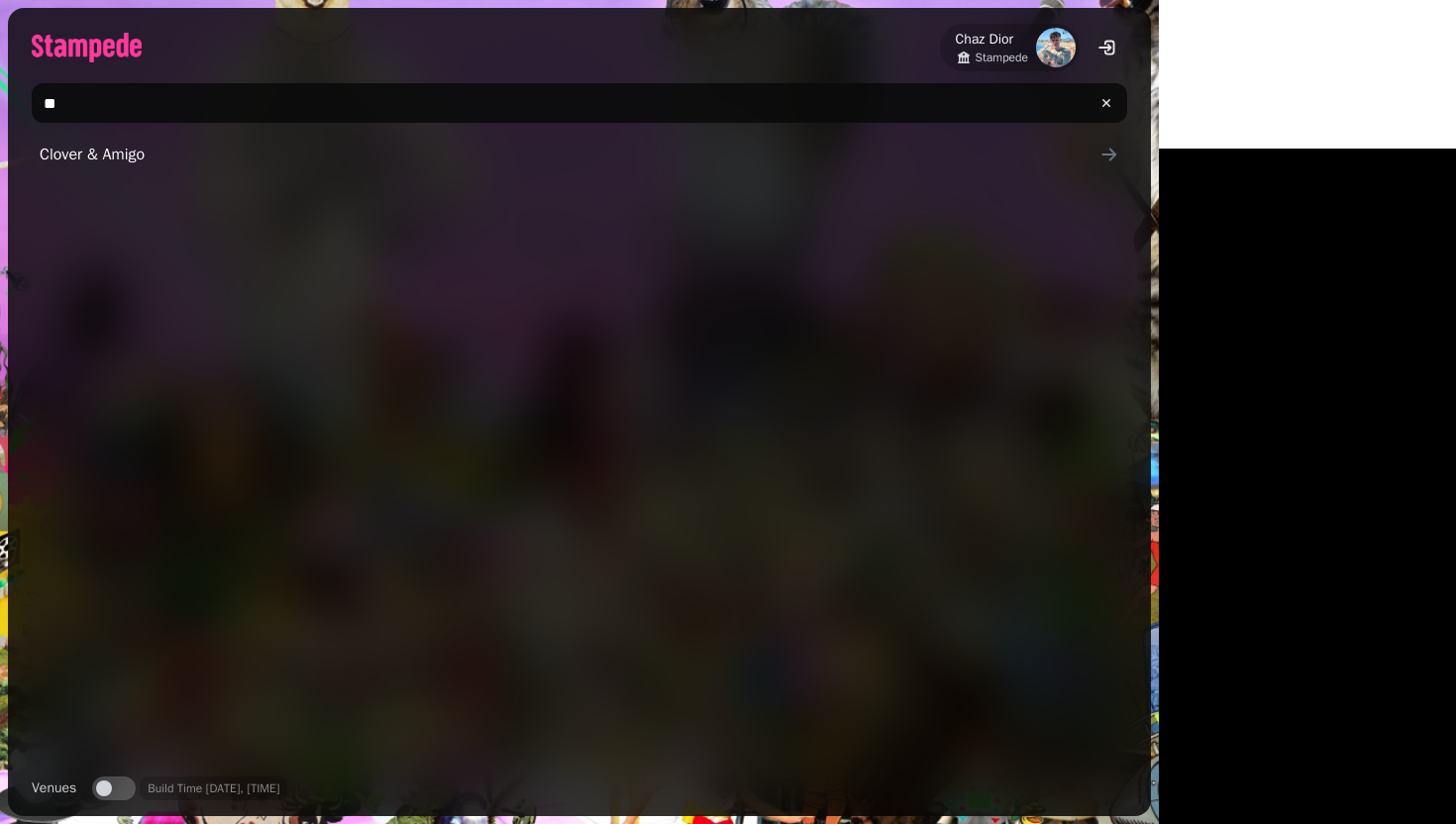 type on "*" 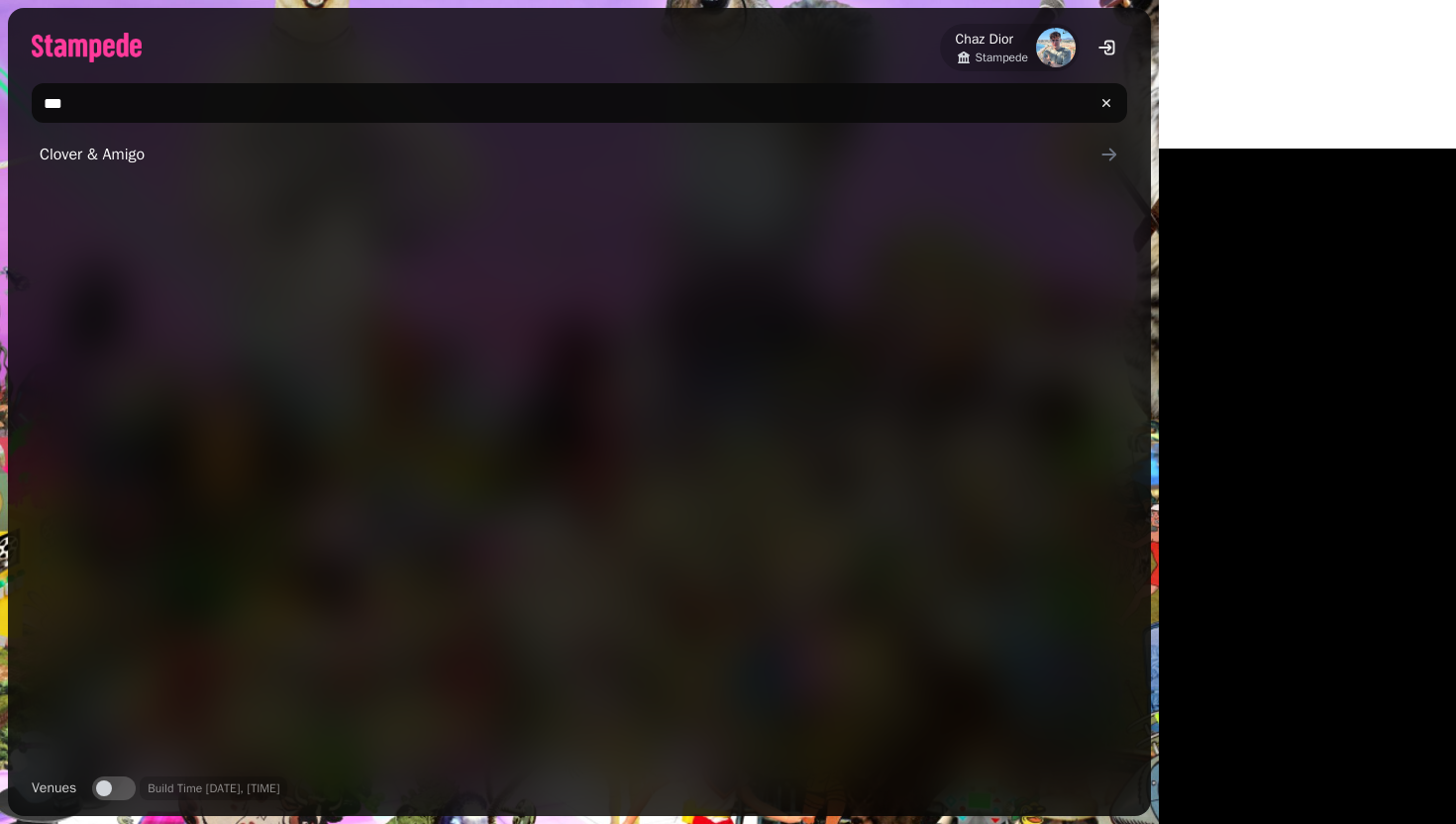 type on "****" 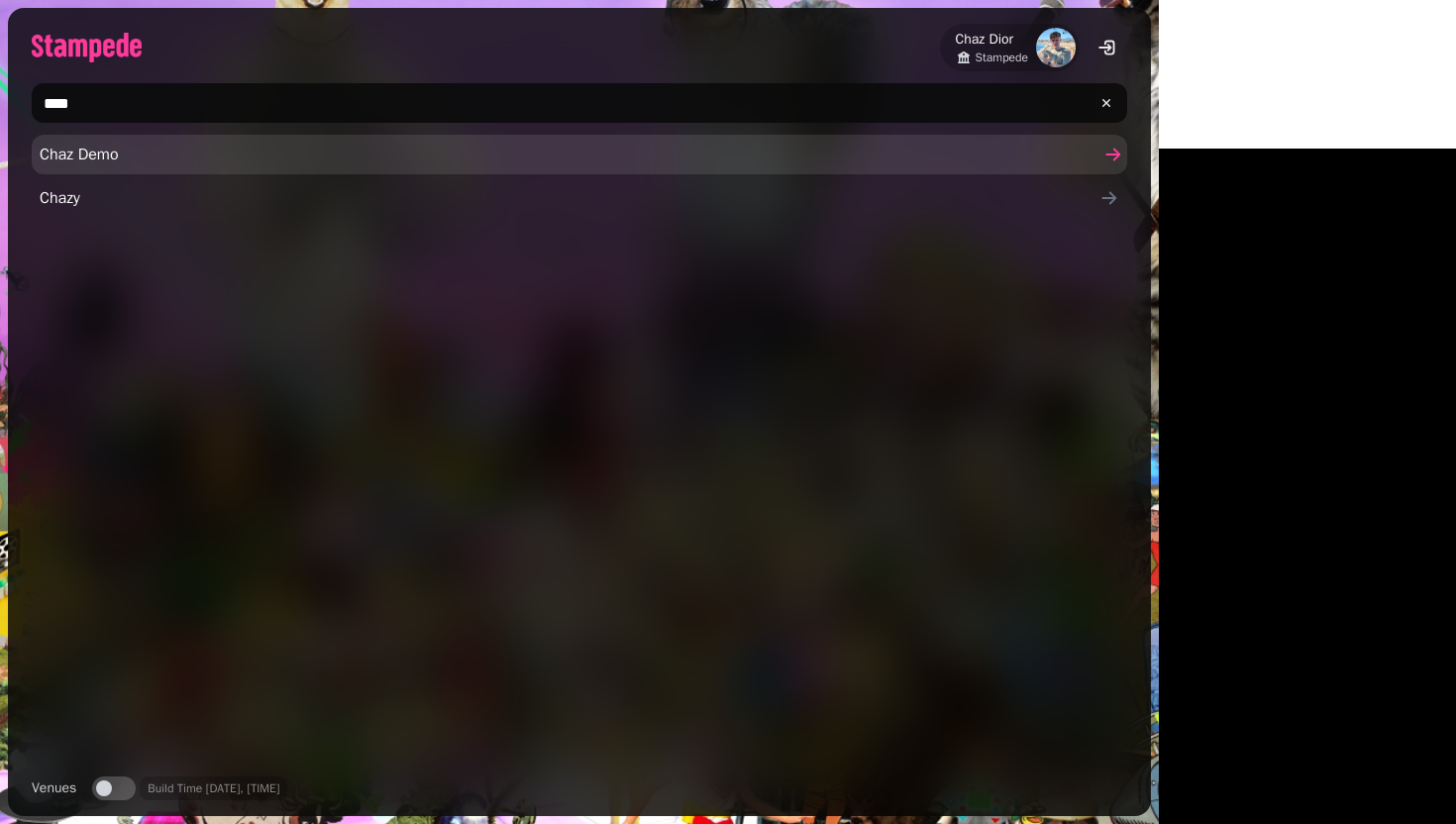 click on "Chaz Demo" at bounding box center [579, 154] 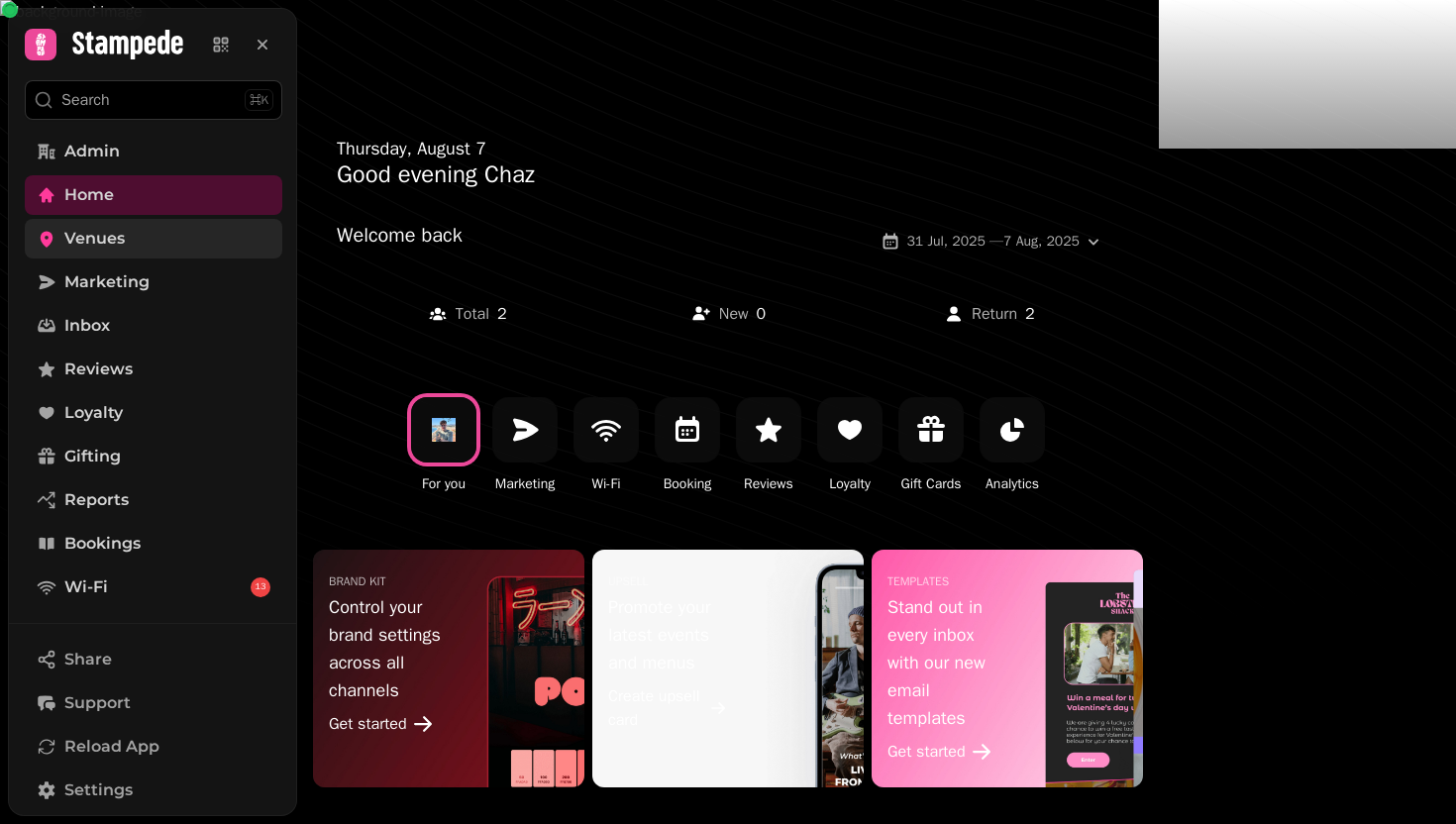 click on "Venues" at bounding box center [154, 239] 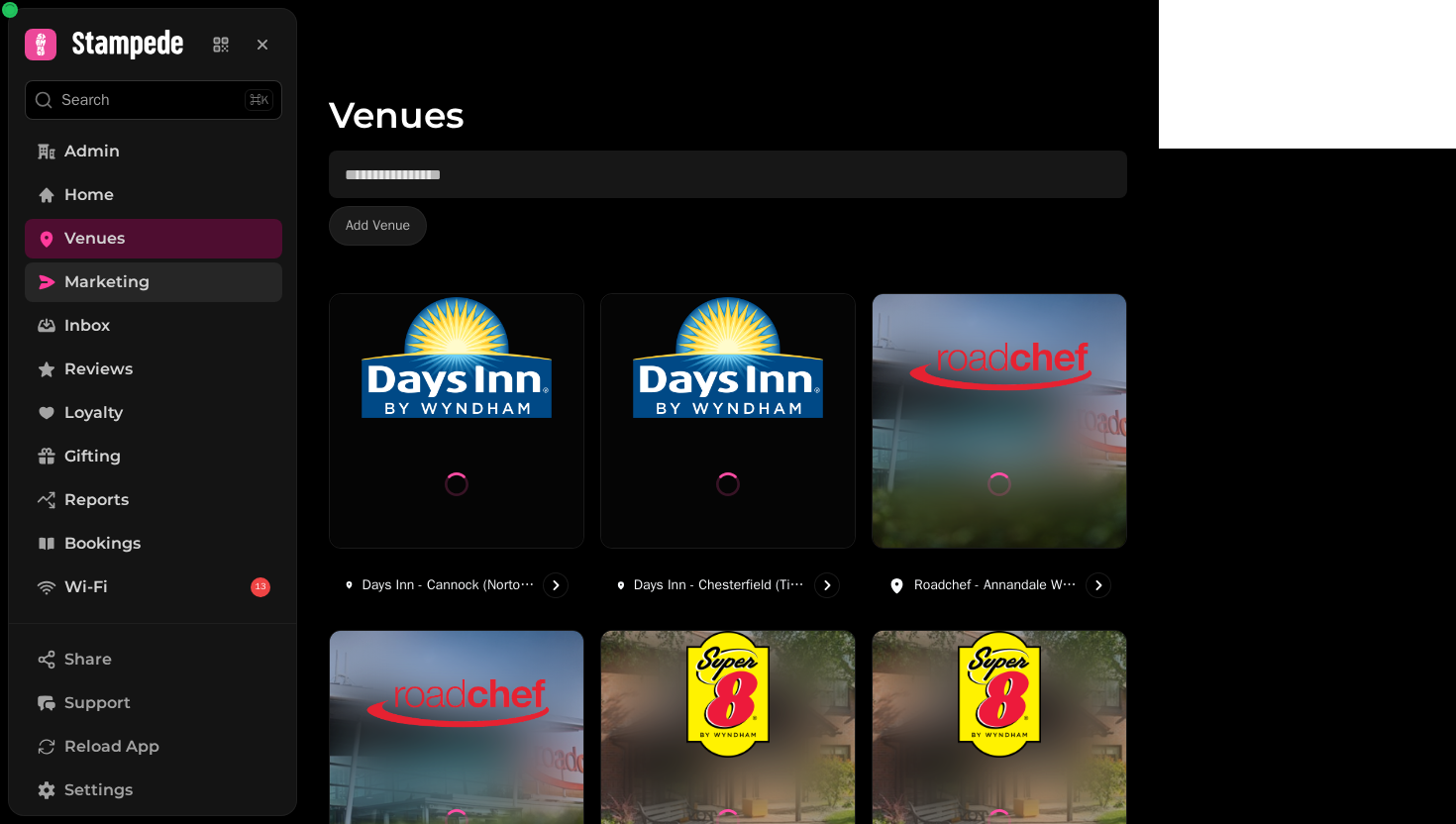 scroll, scrollTop: 177, scrollLeft: 0, axis: vertical 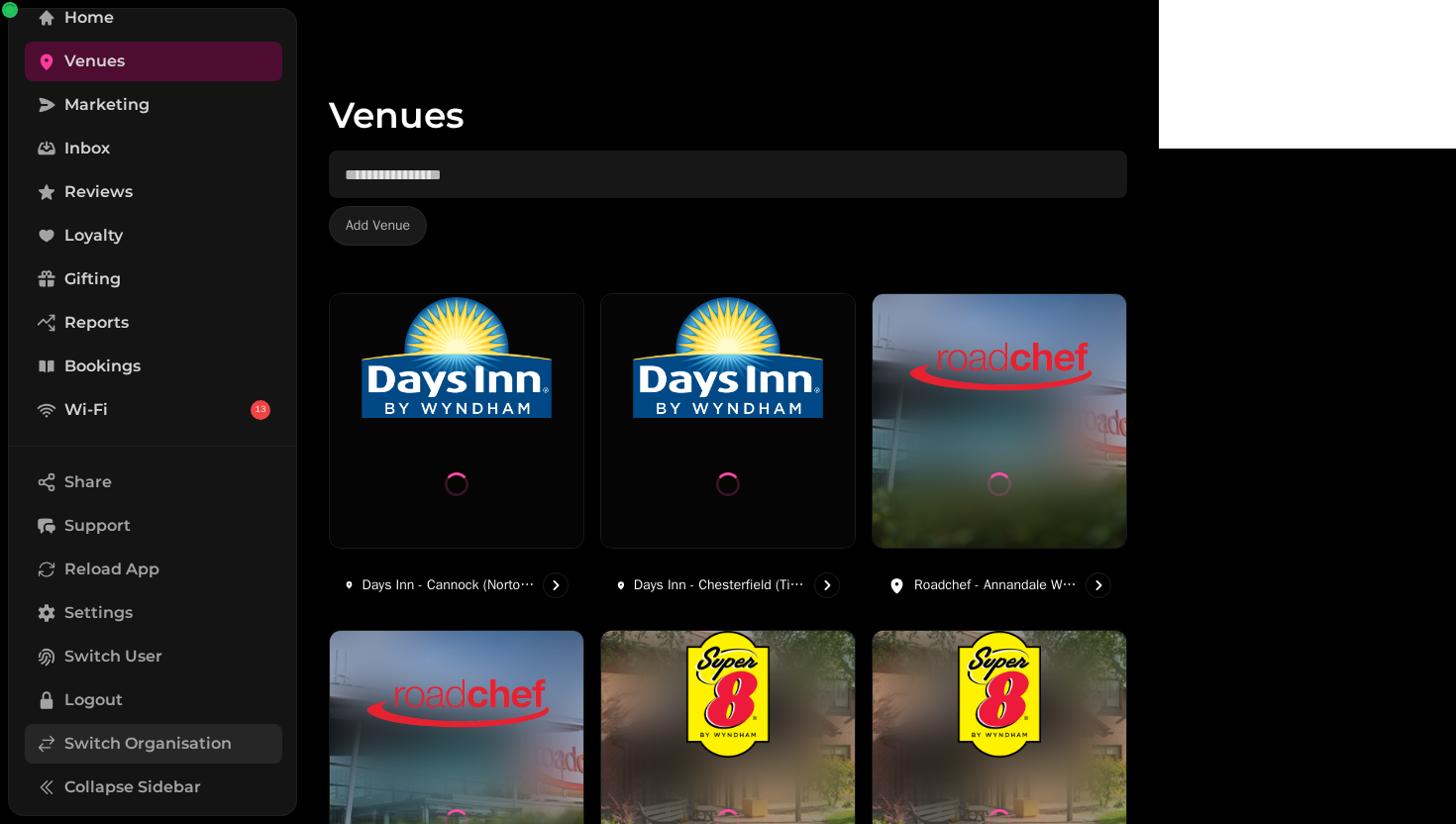 click on "Switch Organisation" at bounding box center (148, 744) 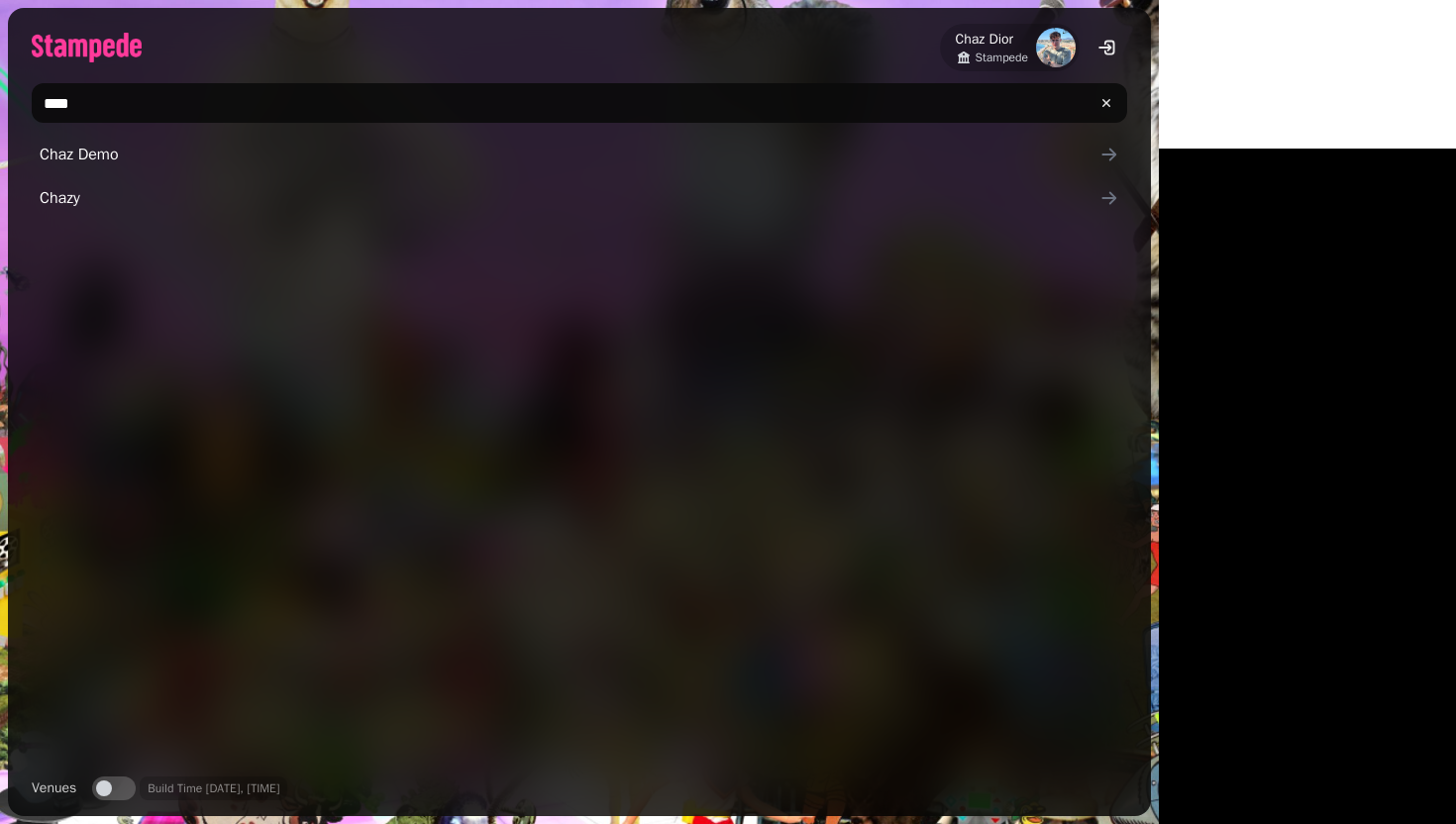click on "****" at bounding box center (579, 103) 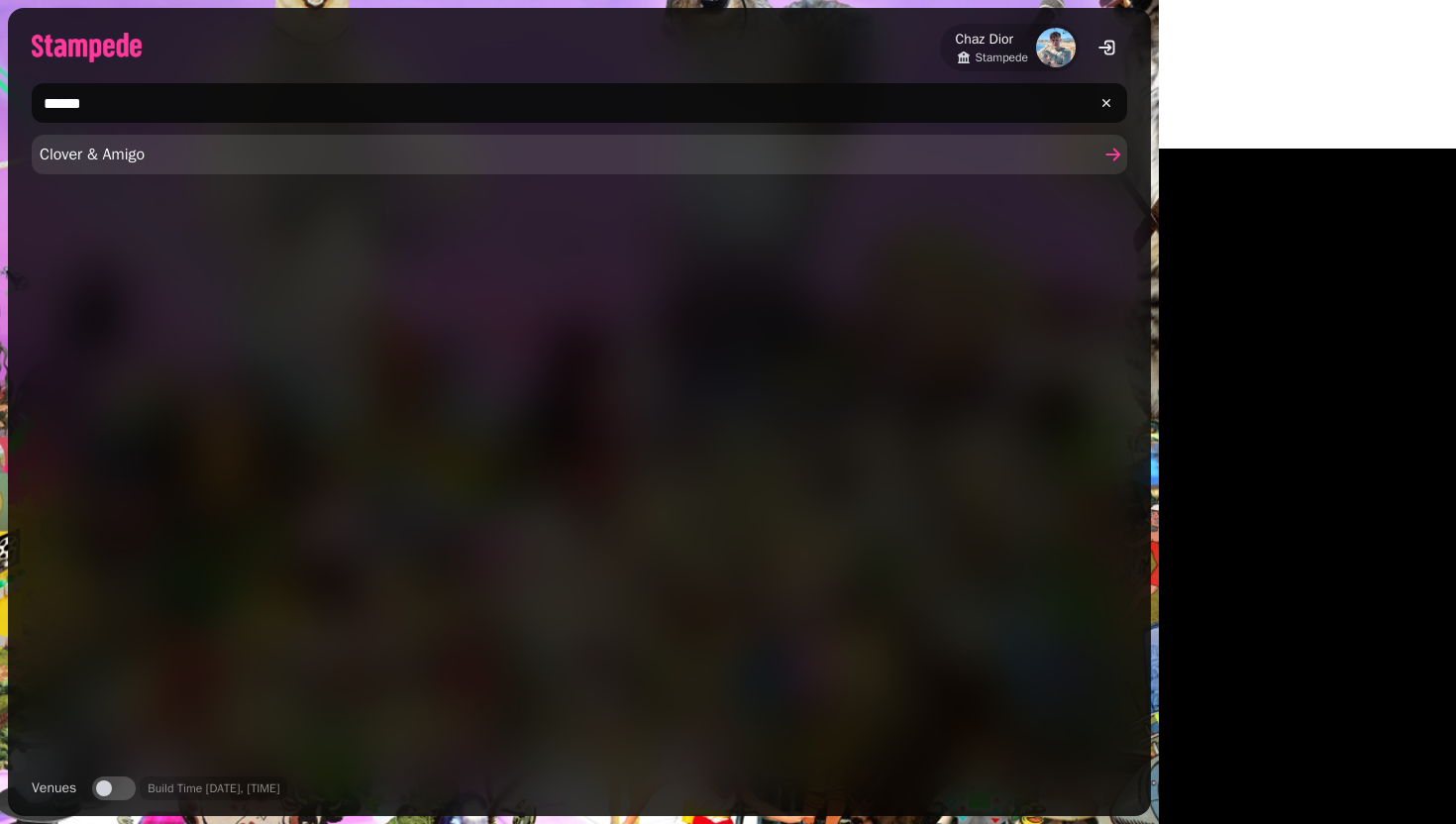 type on "******" 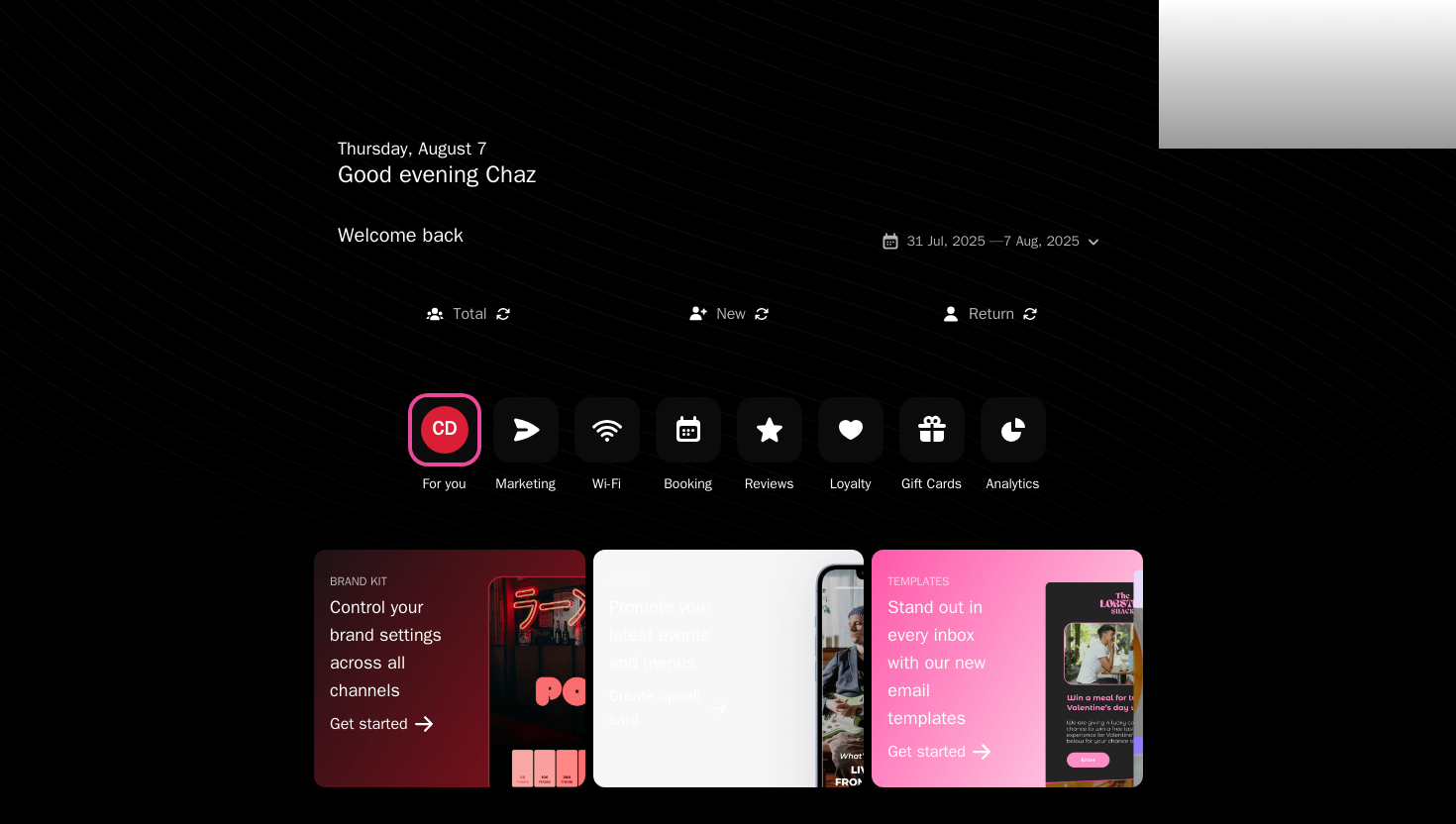 scroll, scrollTop: 0, scrollLeft: 0, axis: both 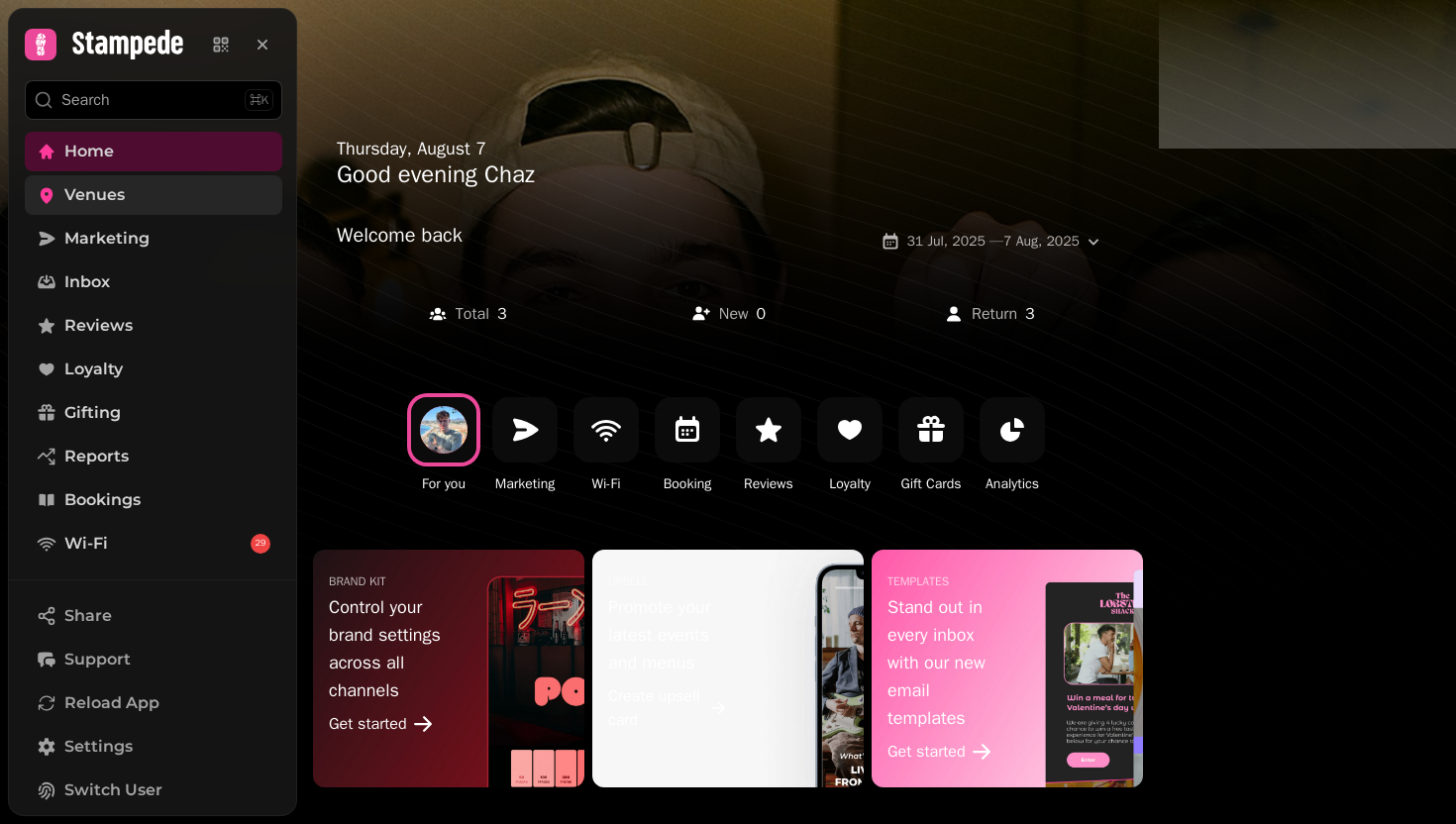 click on "Venues" at bounding box center (154, 195) 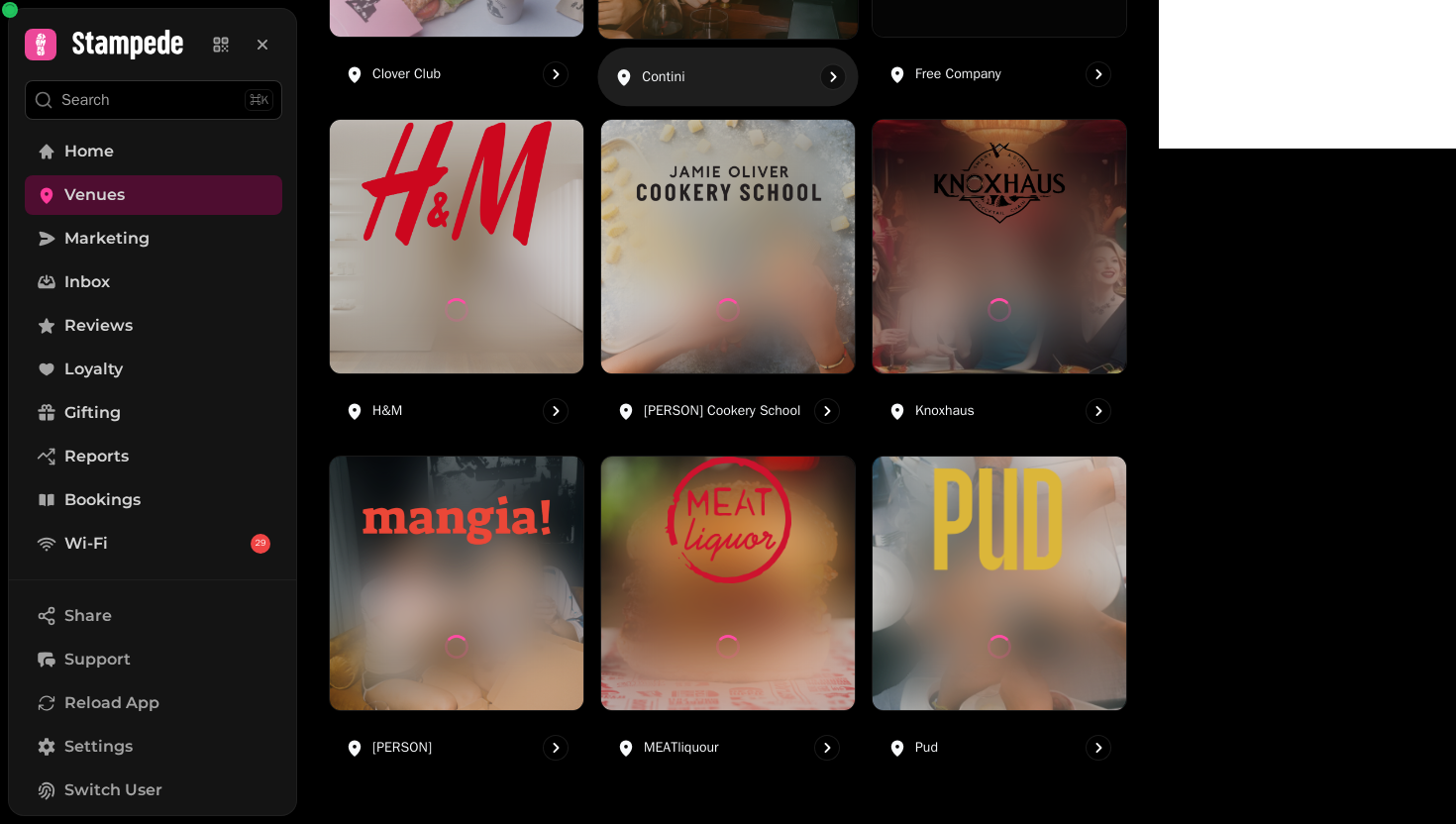 scroll, scrollTop: 1051, scrollLeft: 0, axis: vertical 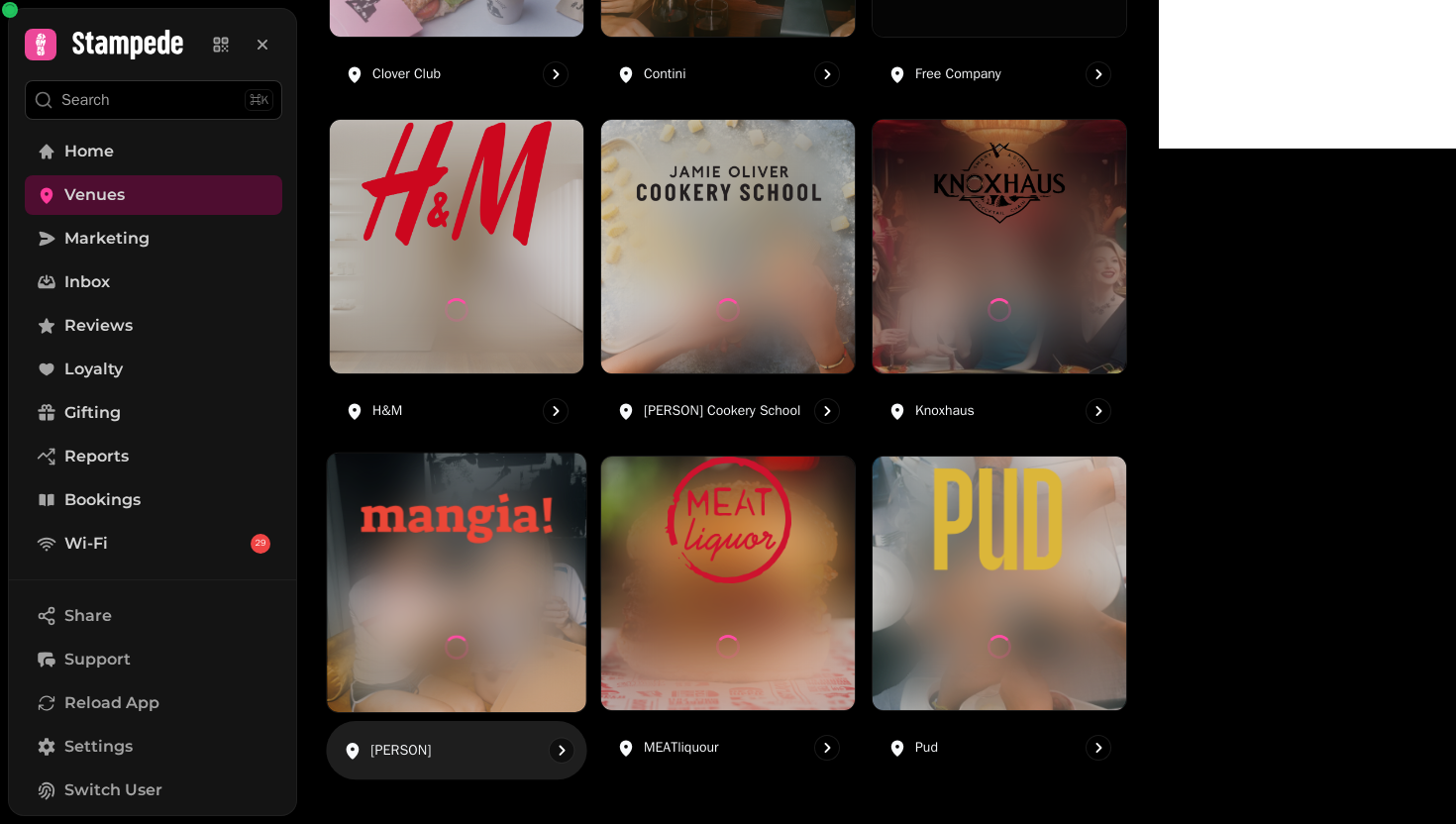 click at bounding box center [457, 518] 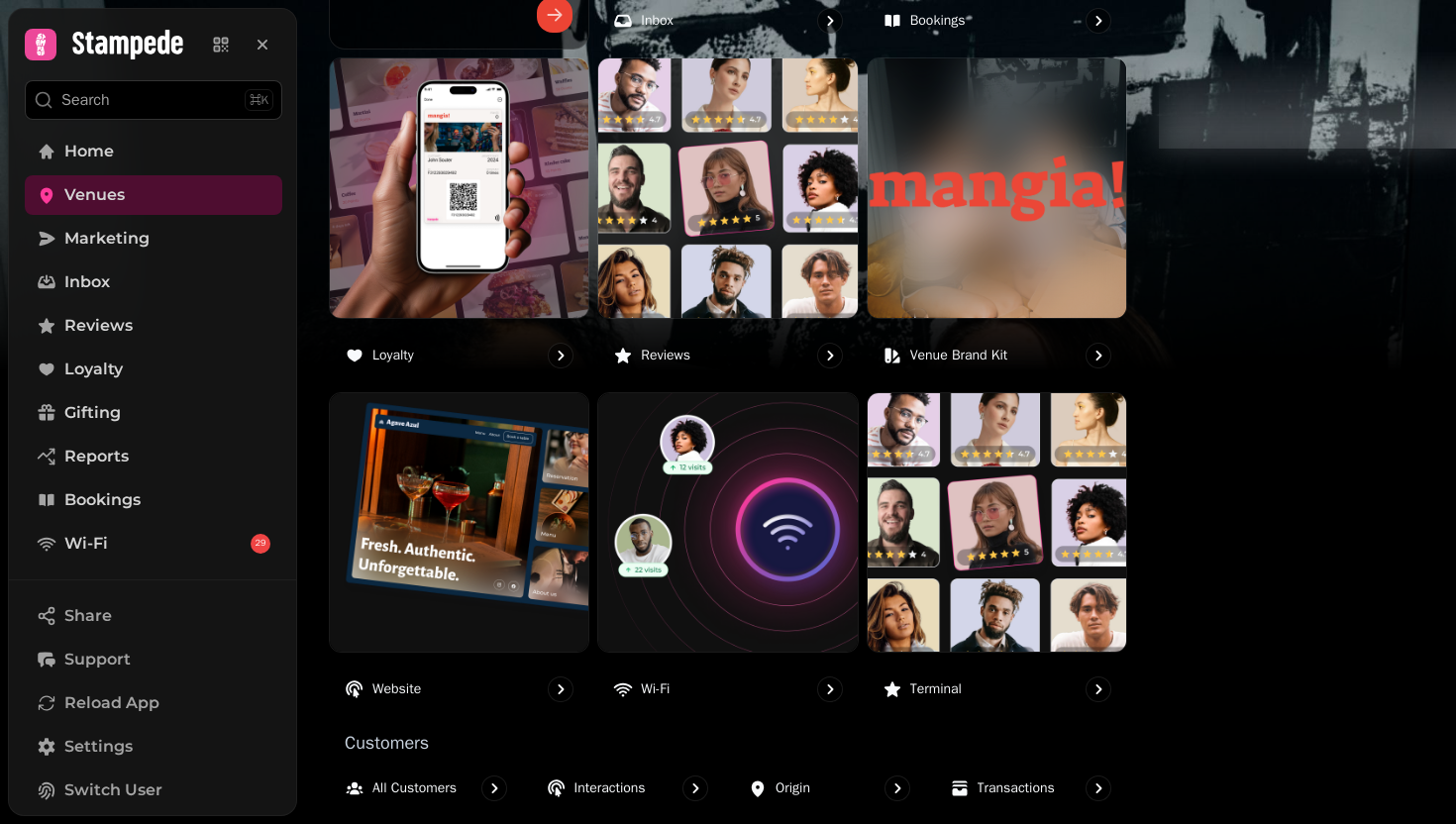 scroll, scrollTop: 1187, scrollLeft: 0, axis: vertical 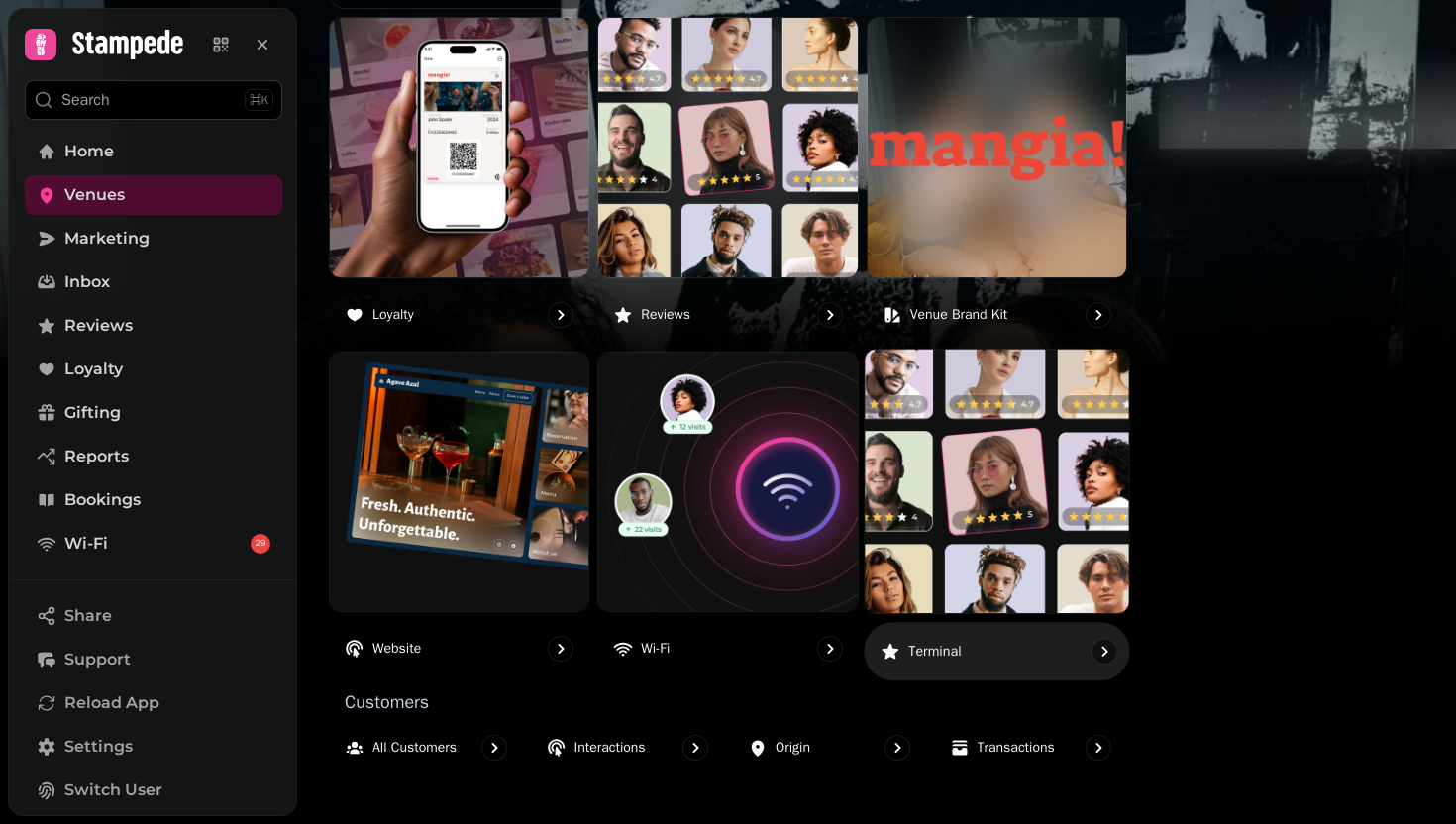 click at bounding box center (996, 480) 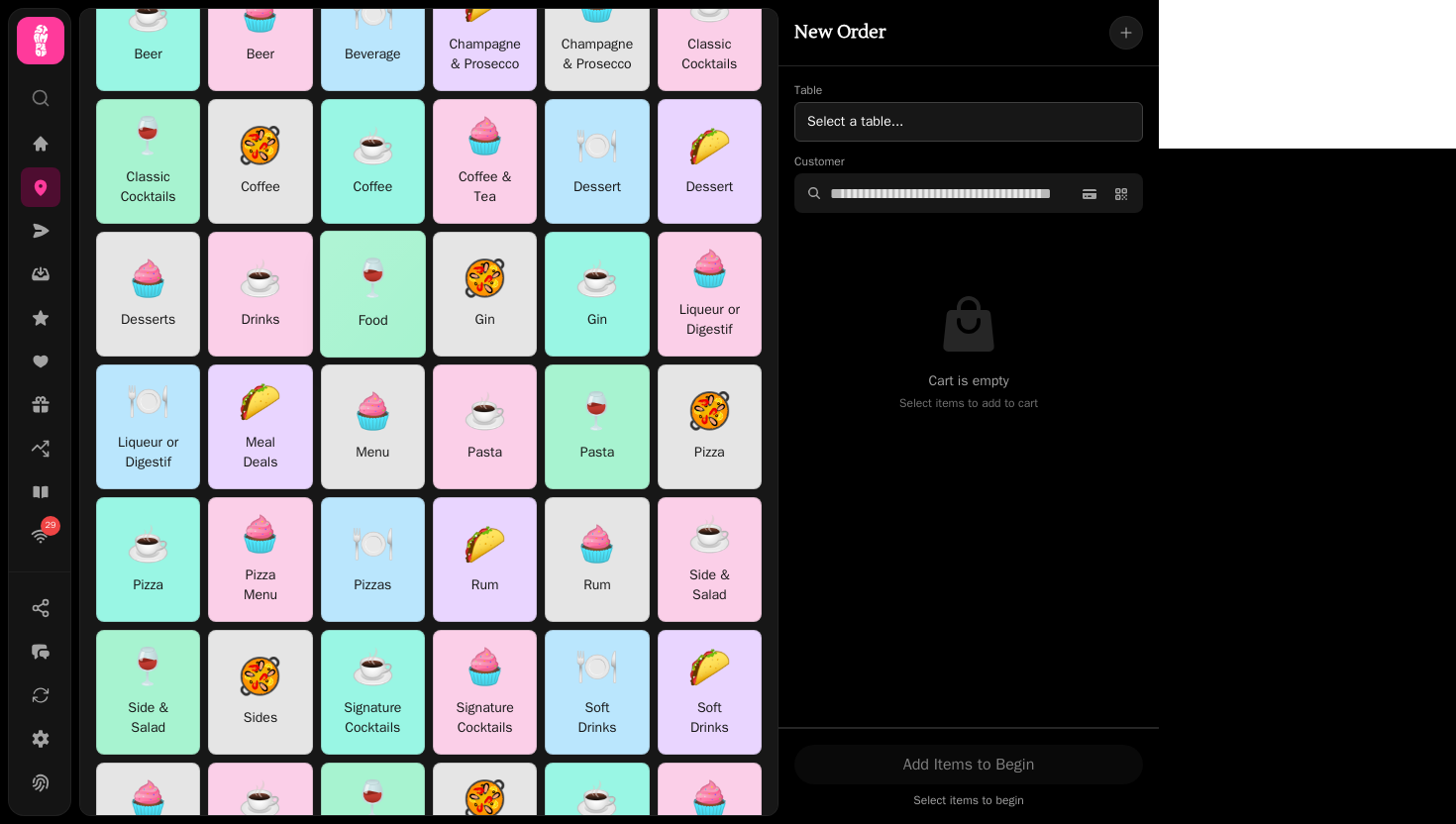 scroll, scrollTop: 0, scrollLeft: 0, axis: both 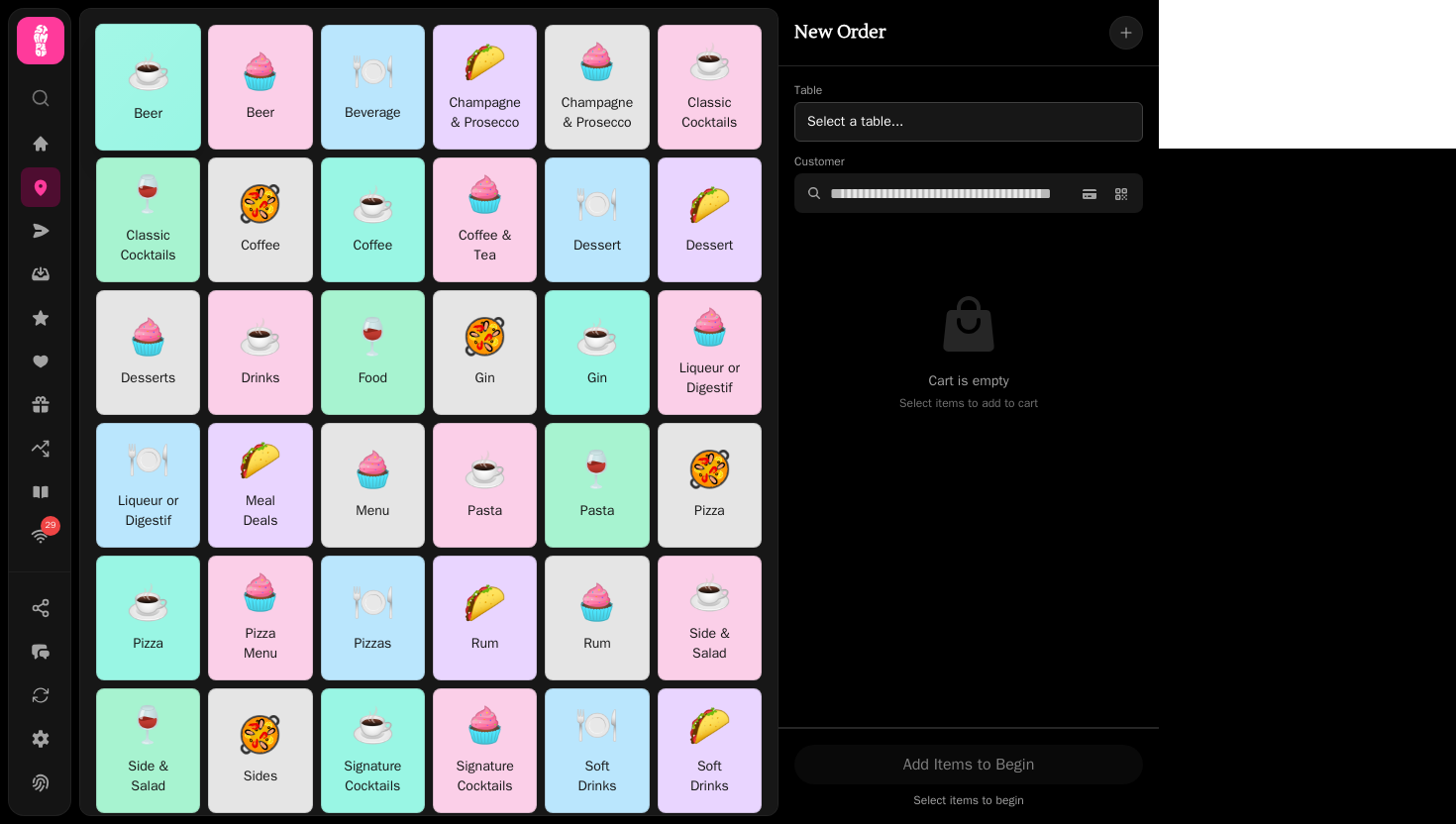 click at bounding box center (148, 87) 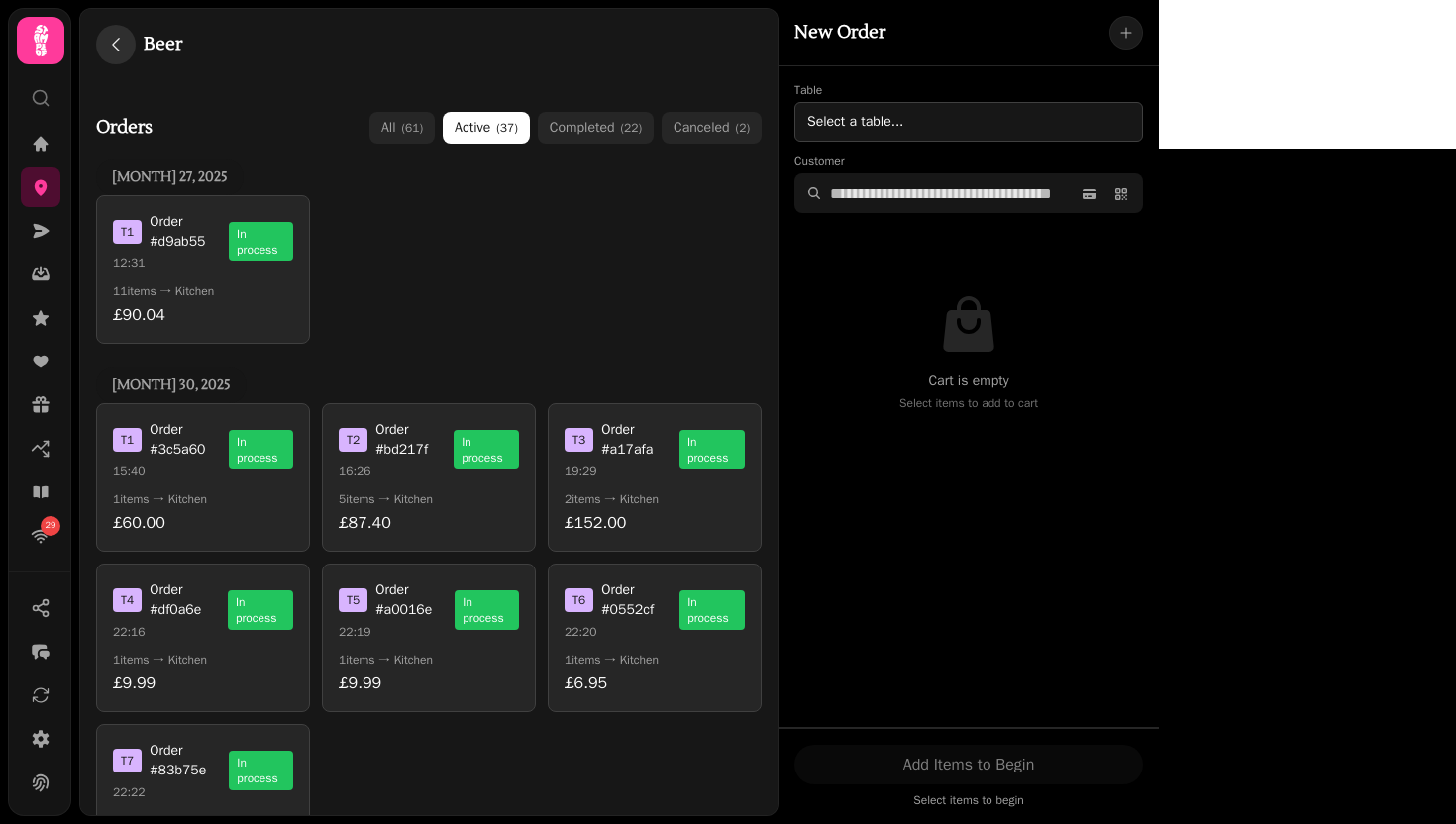 click 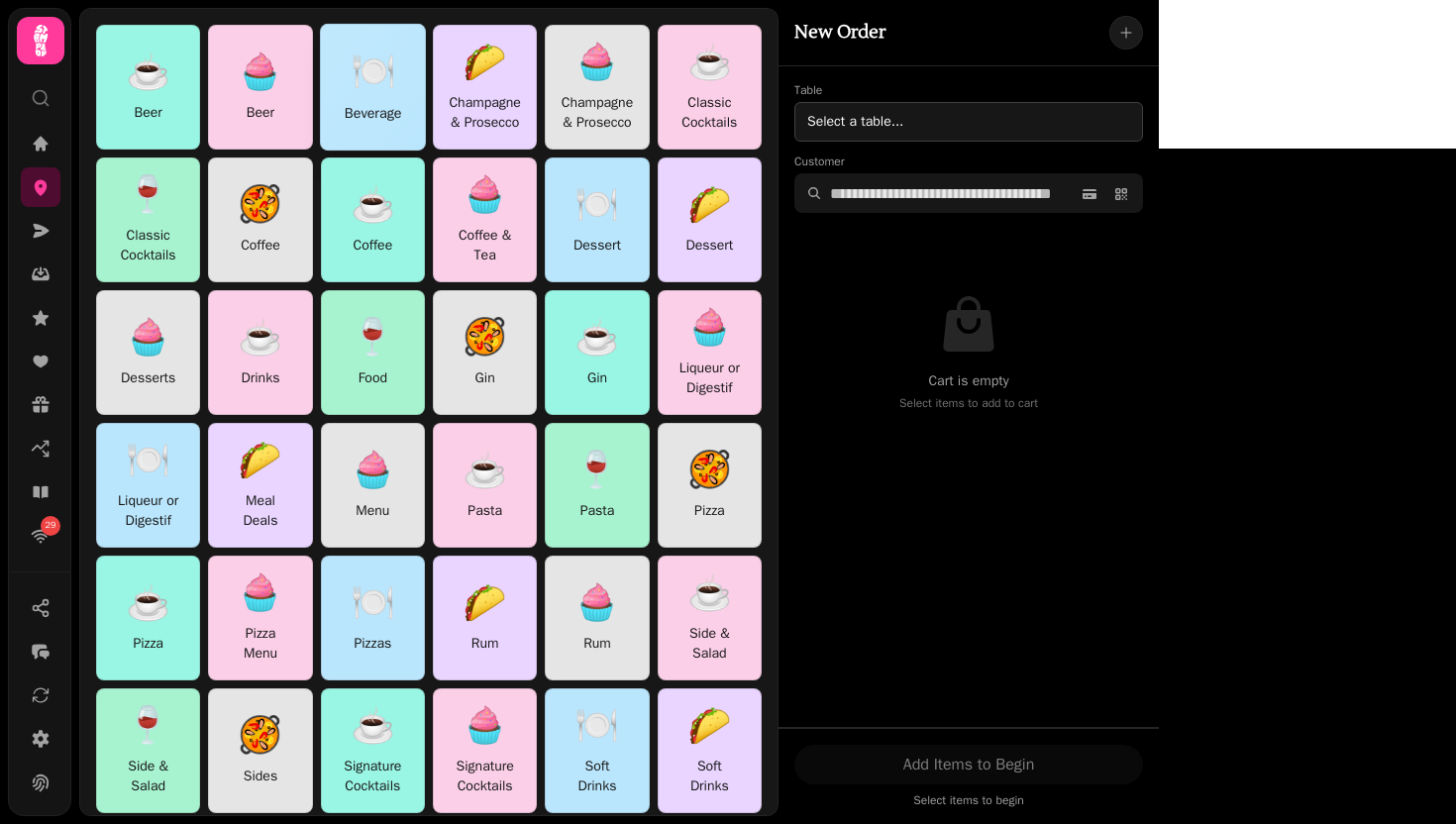 click on "Beverage" at bounding box center (372, 113) 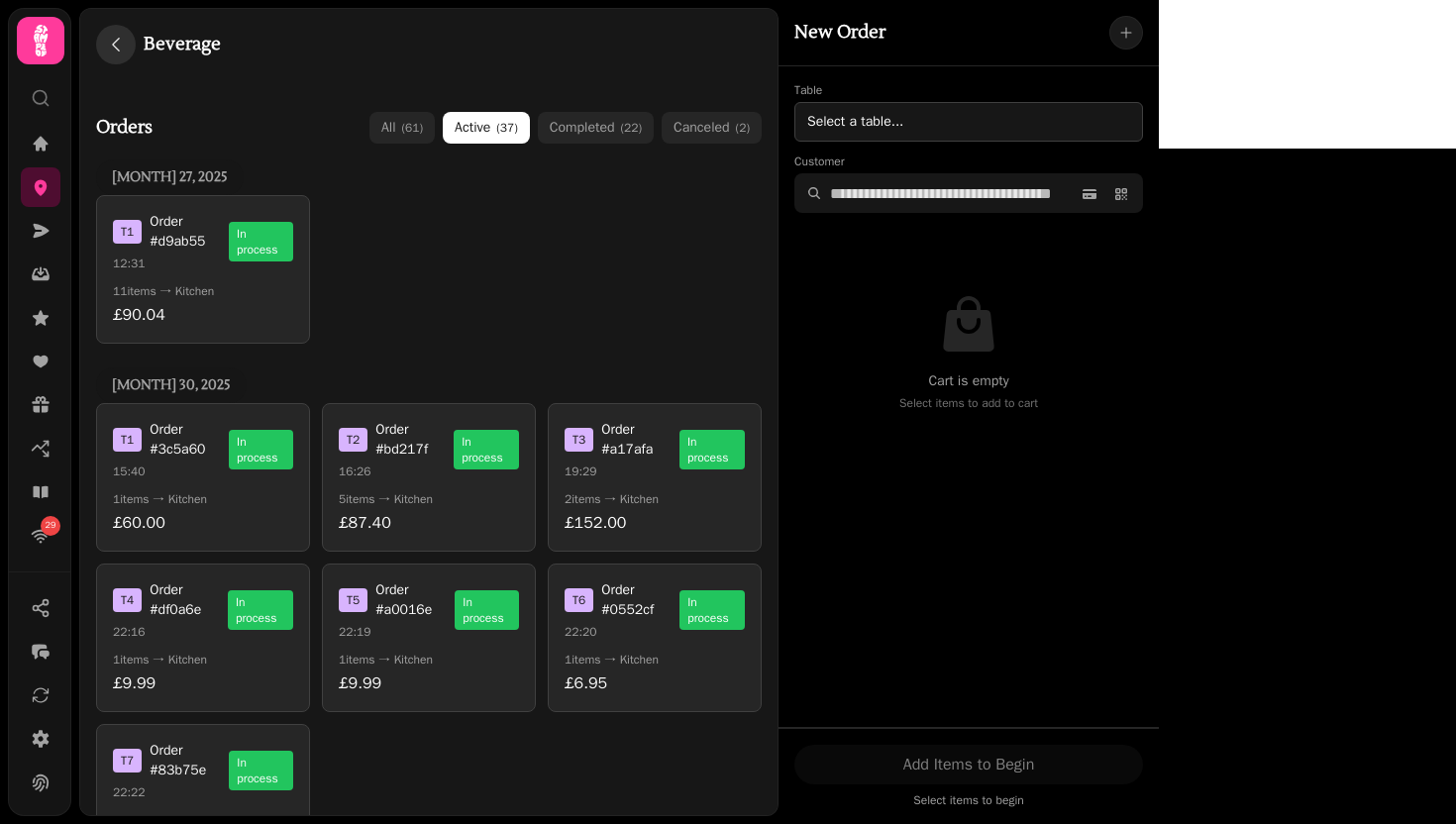 click 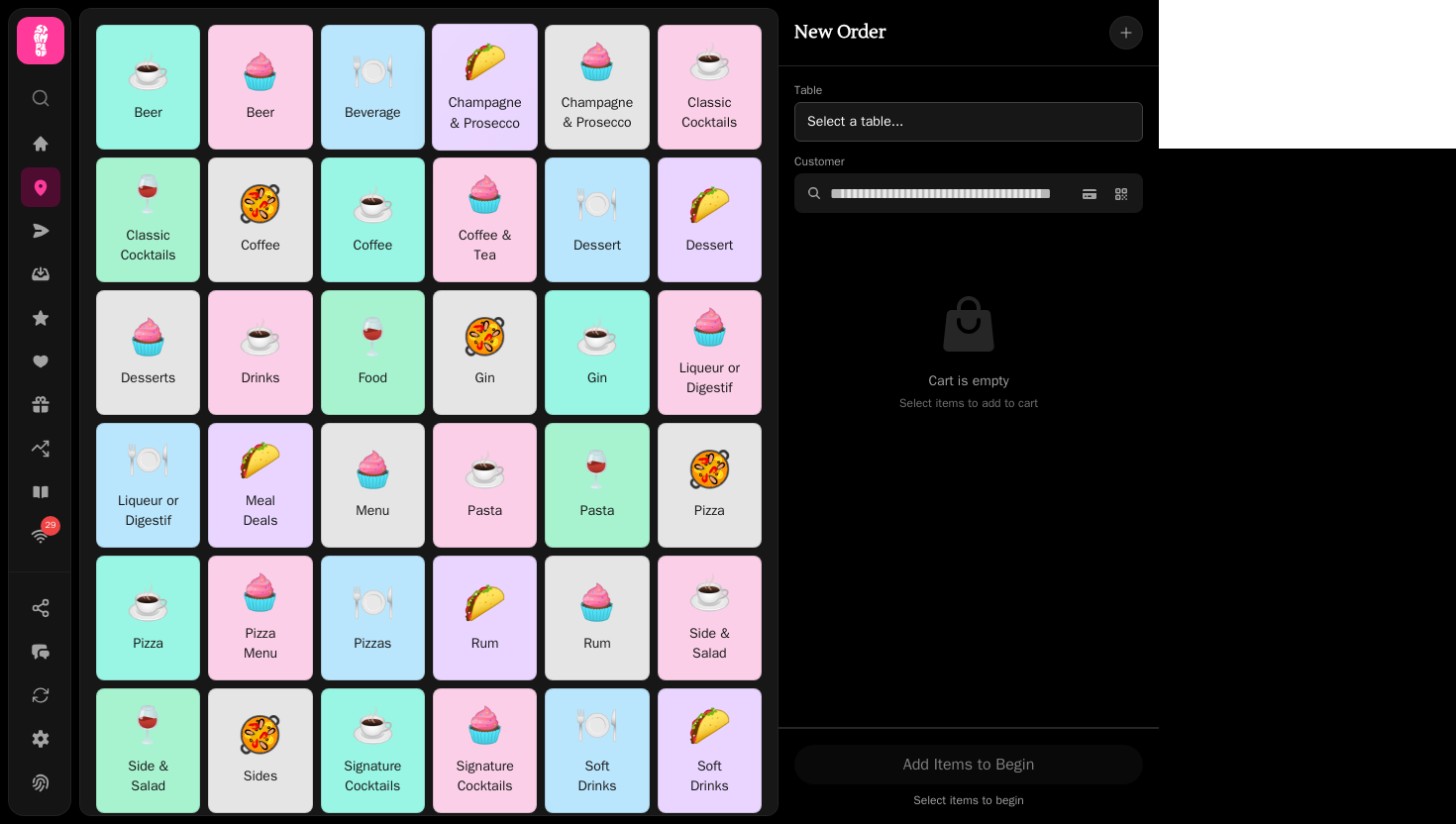 click on "🌮 Champagne & Prosecco" at bounding box center [484, 87] 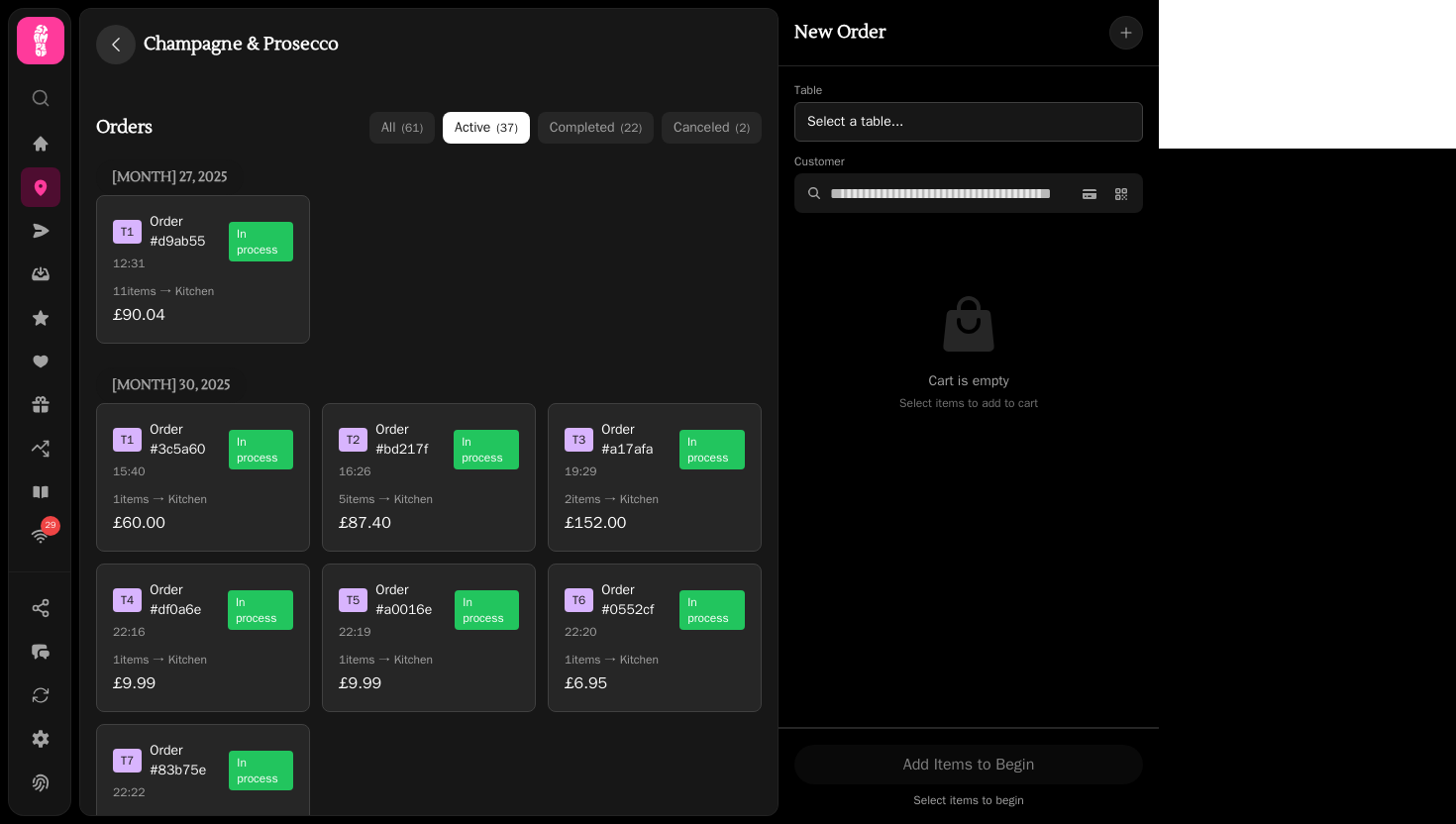 click 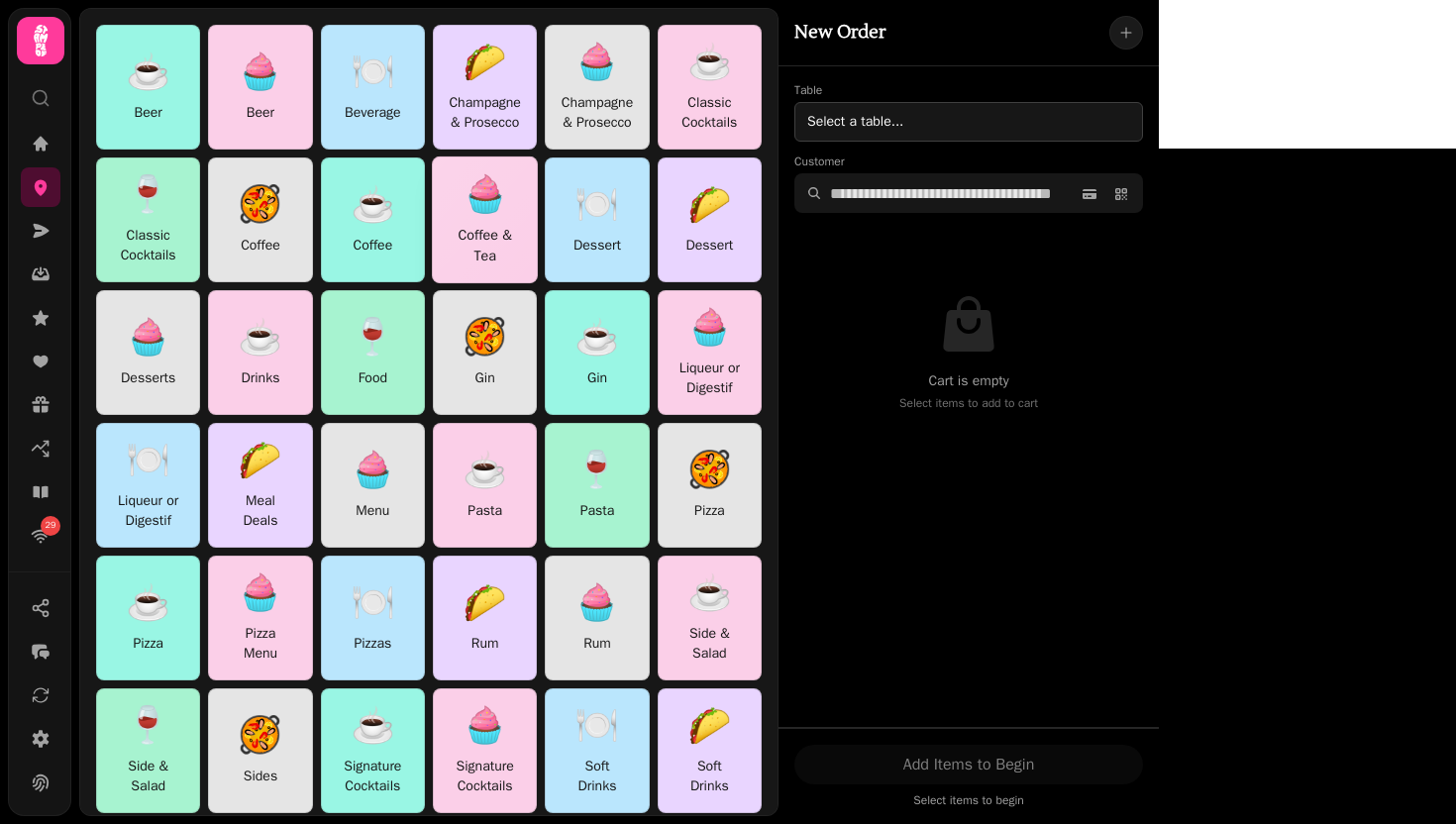 click at bounding box center (484, 220) 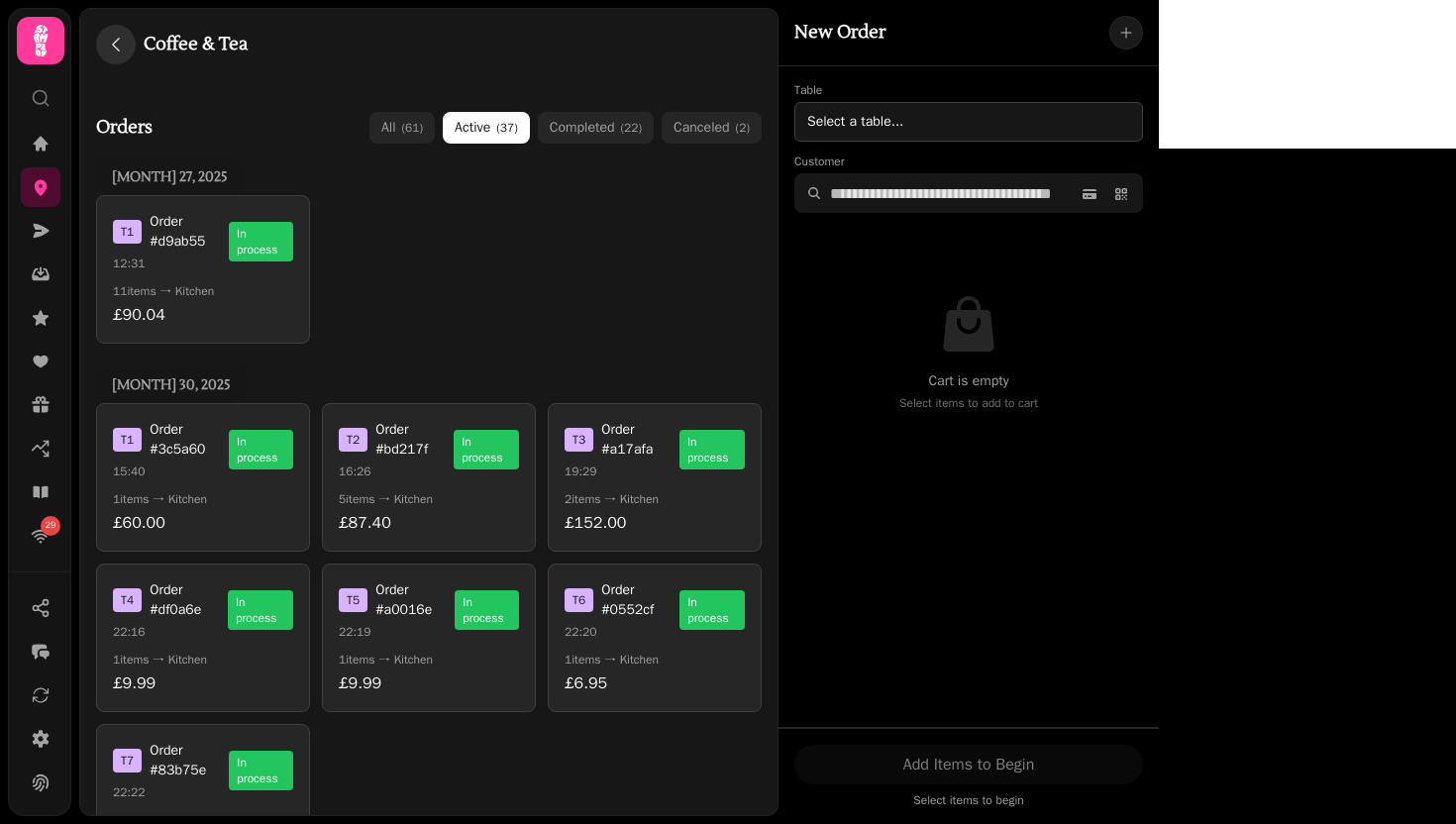 click 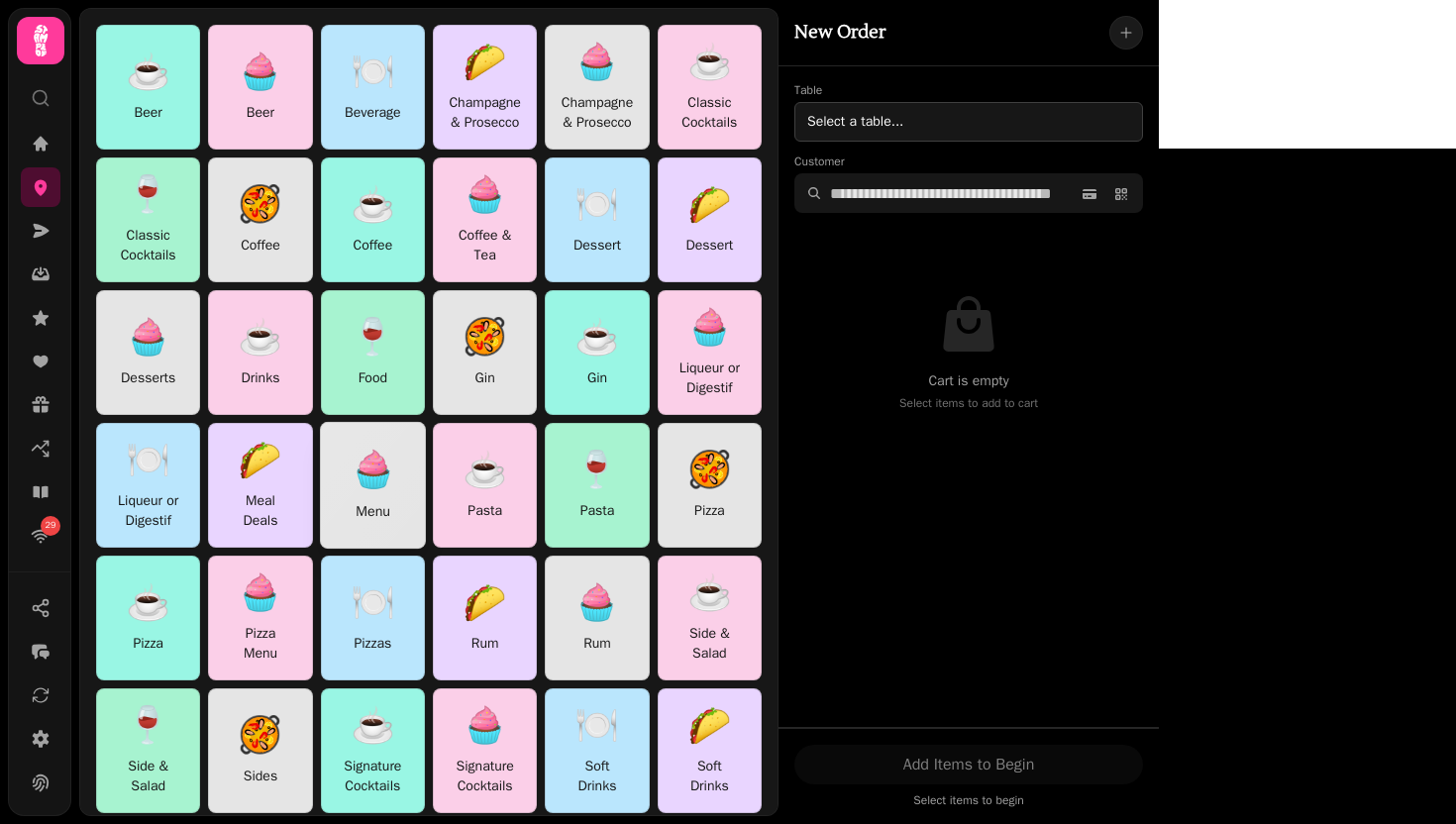 click at bounding box center (372, 485) 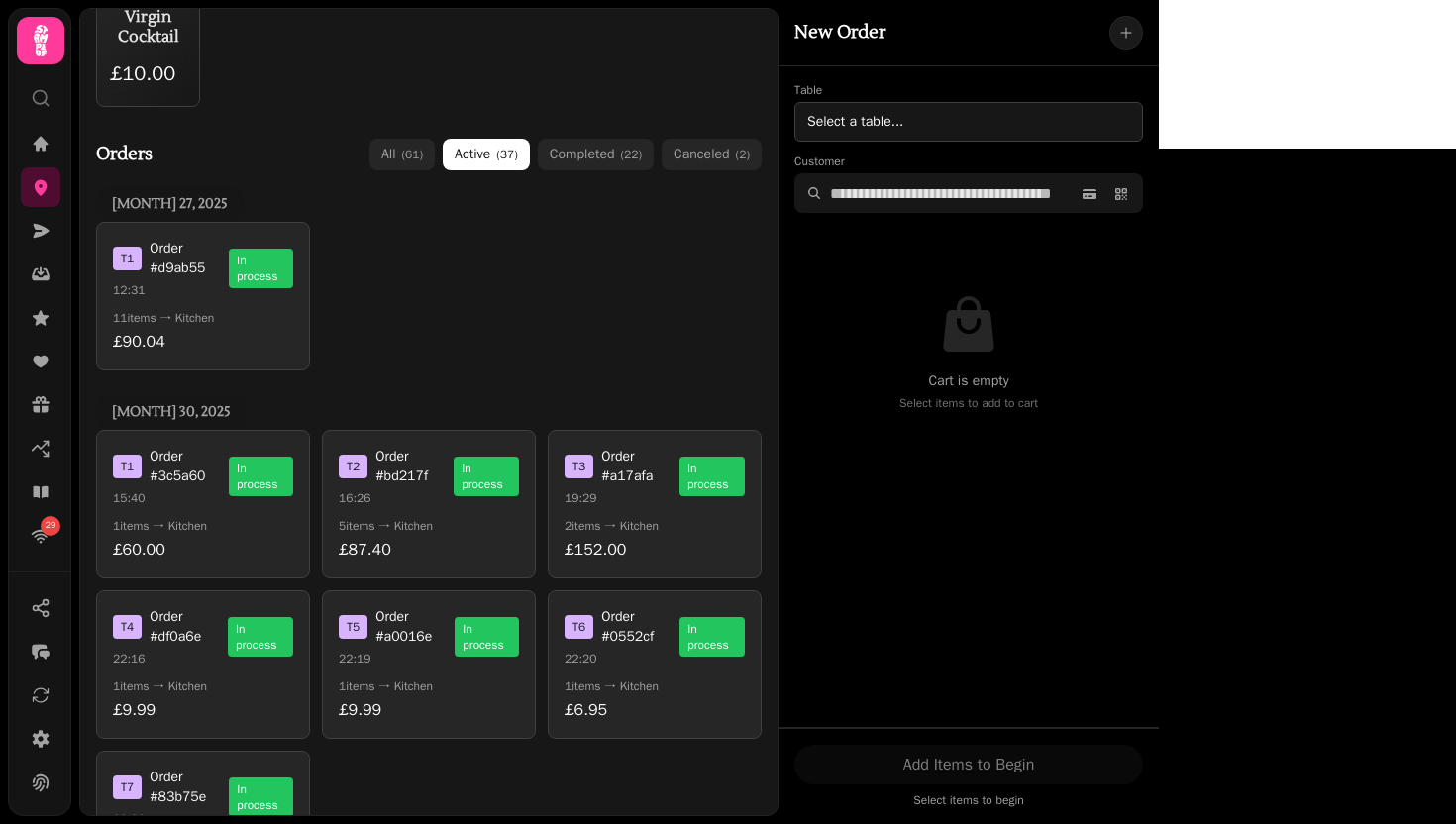 scroll, scrollTop: 0, scrollLeft: 0, axis: both 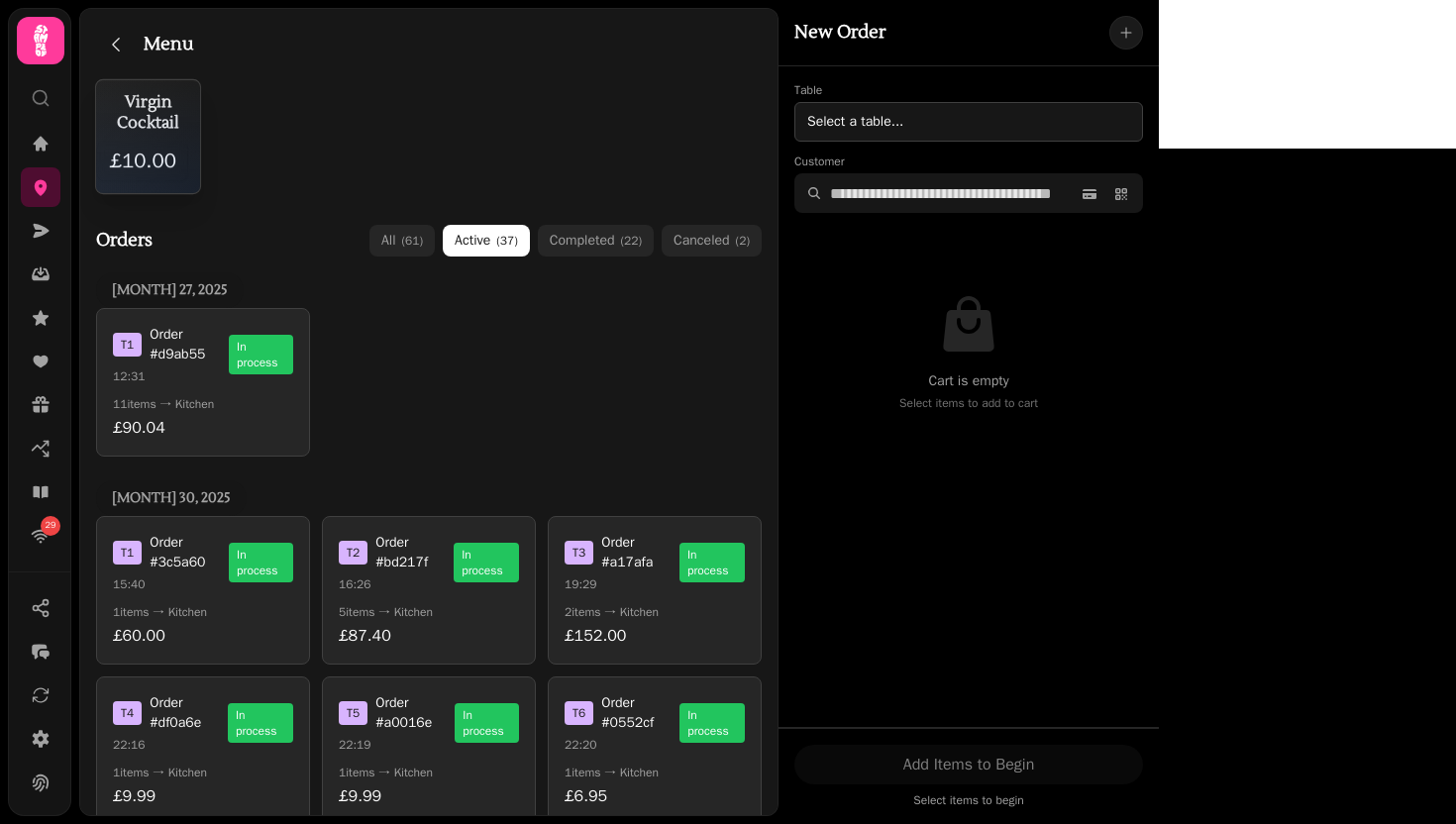 click on "[PRODUCT] £10.00" at bounding box center (148, 137) 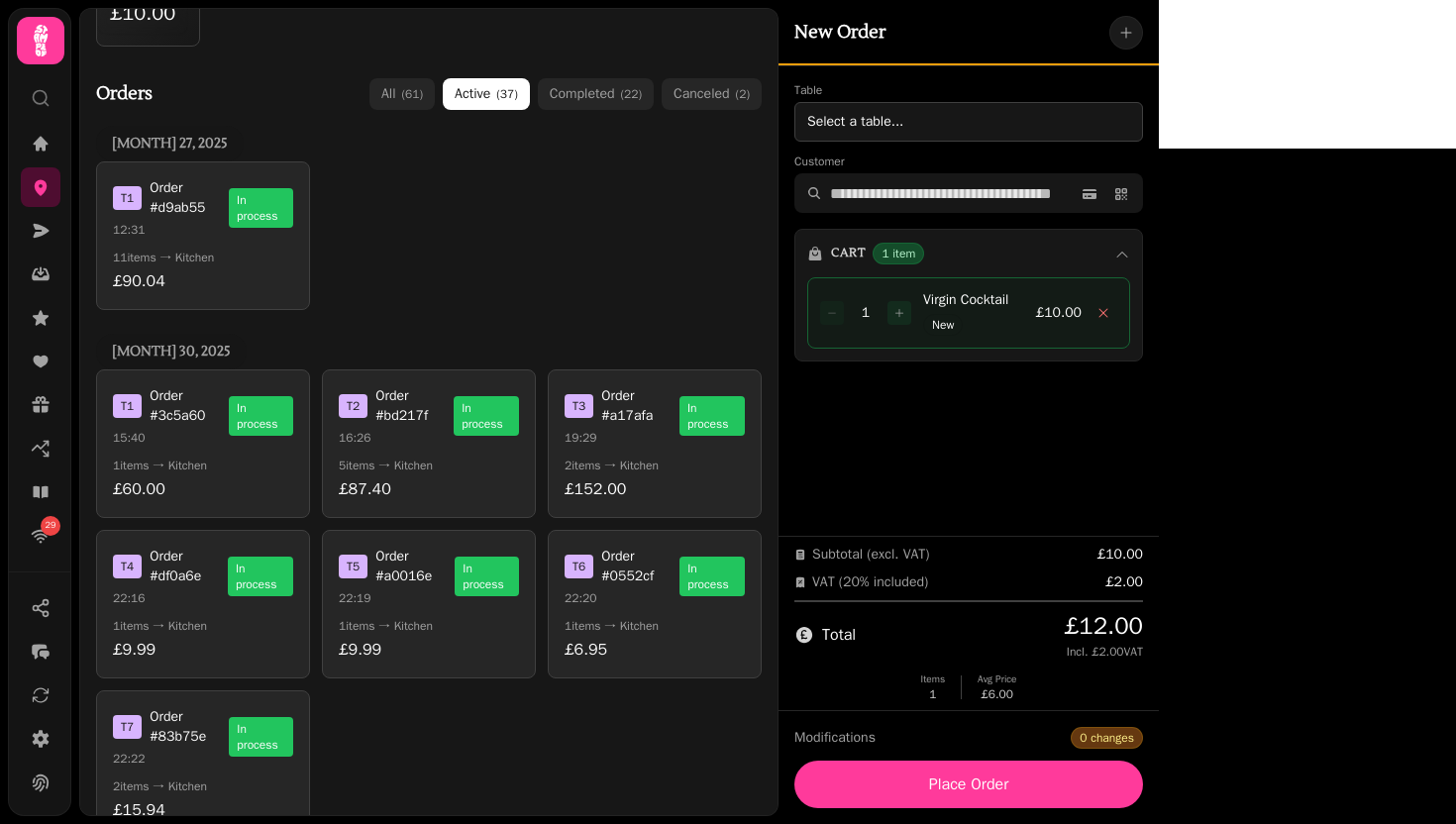 scroll, scrollTop: 149, scrollLeft: 0, axis: vertical 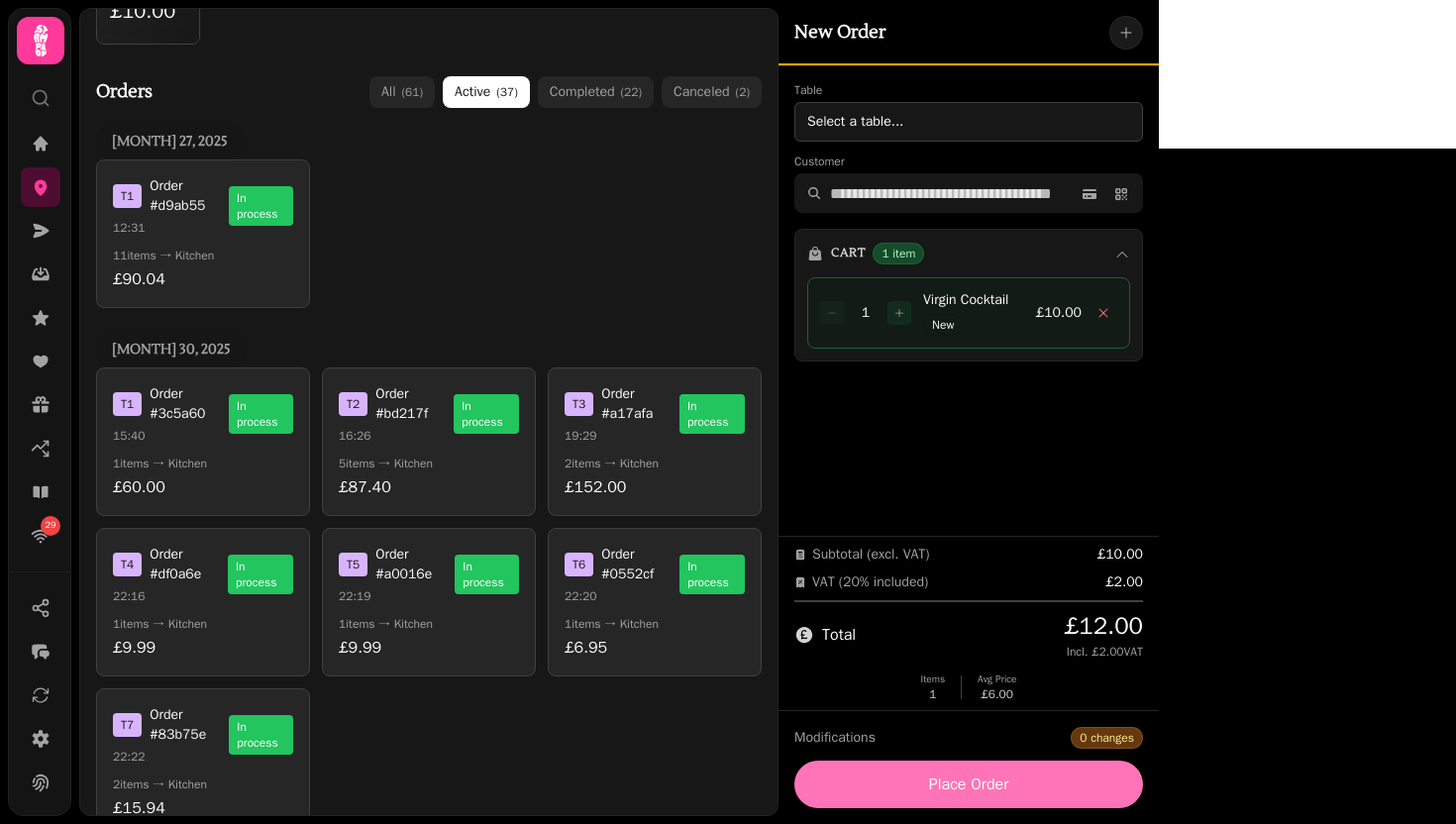 click on "Place Order" at bounding box center [969, 784] 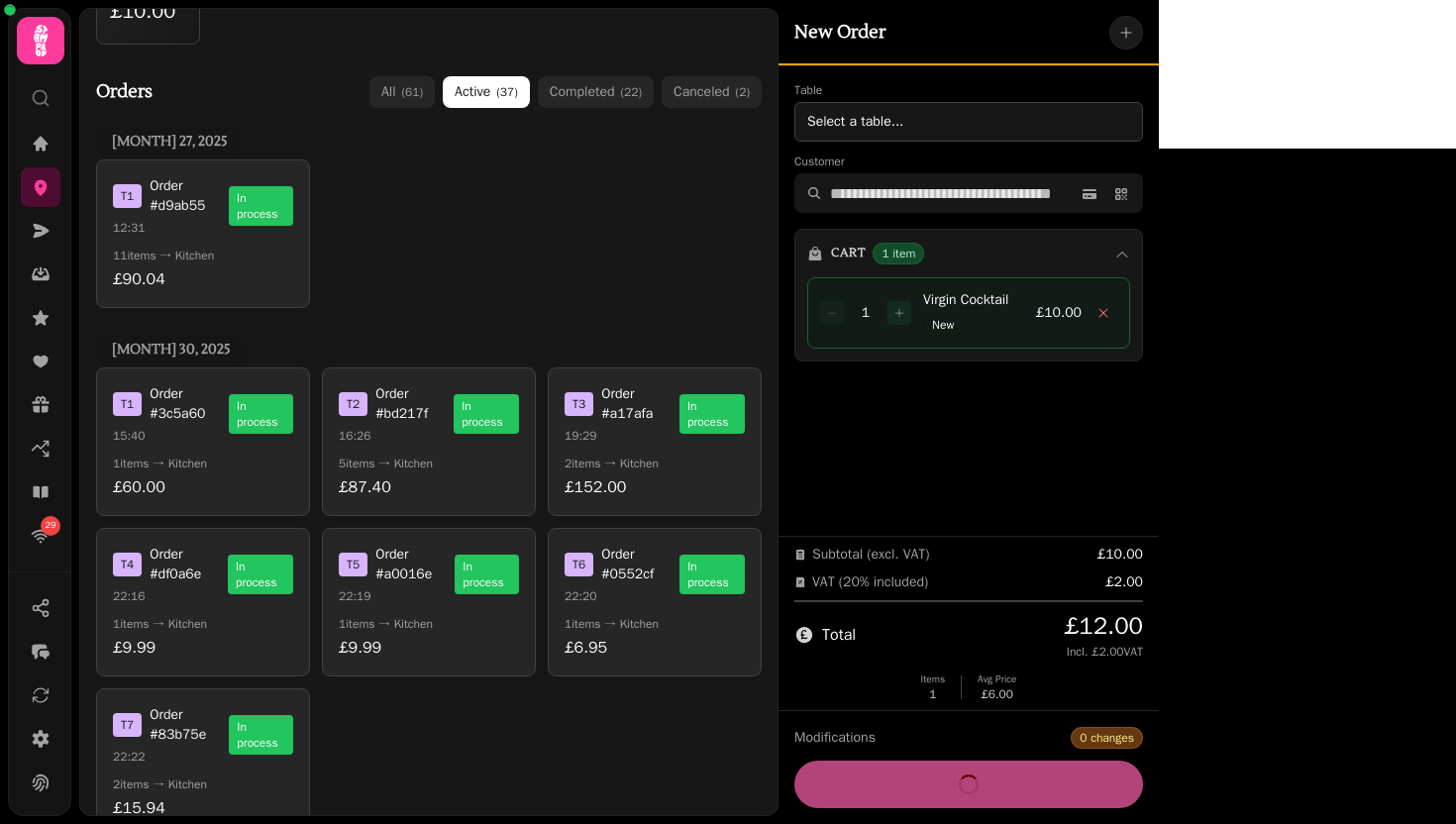 scroll, scrollTop: 236, scrollLeft: 0, axis: vertical 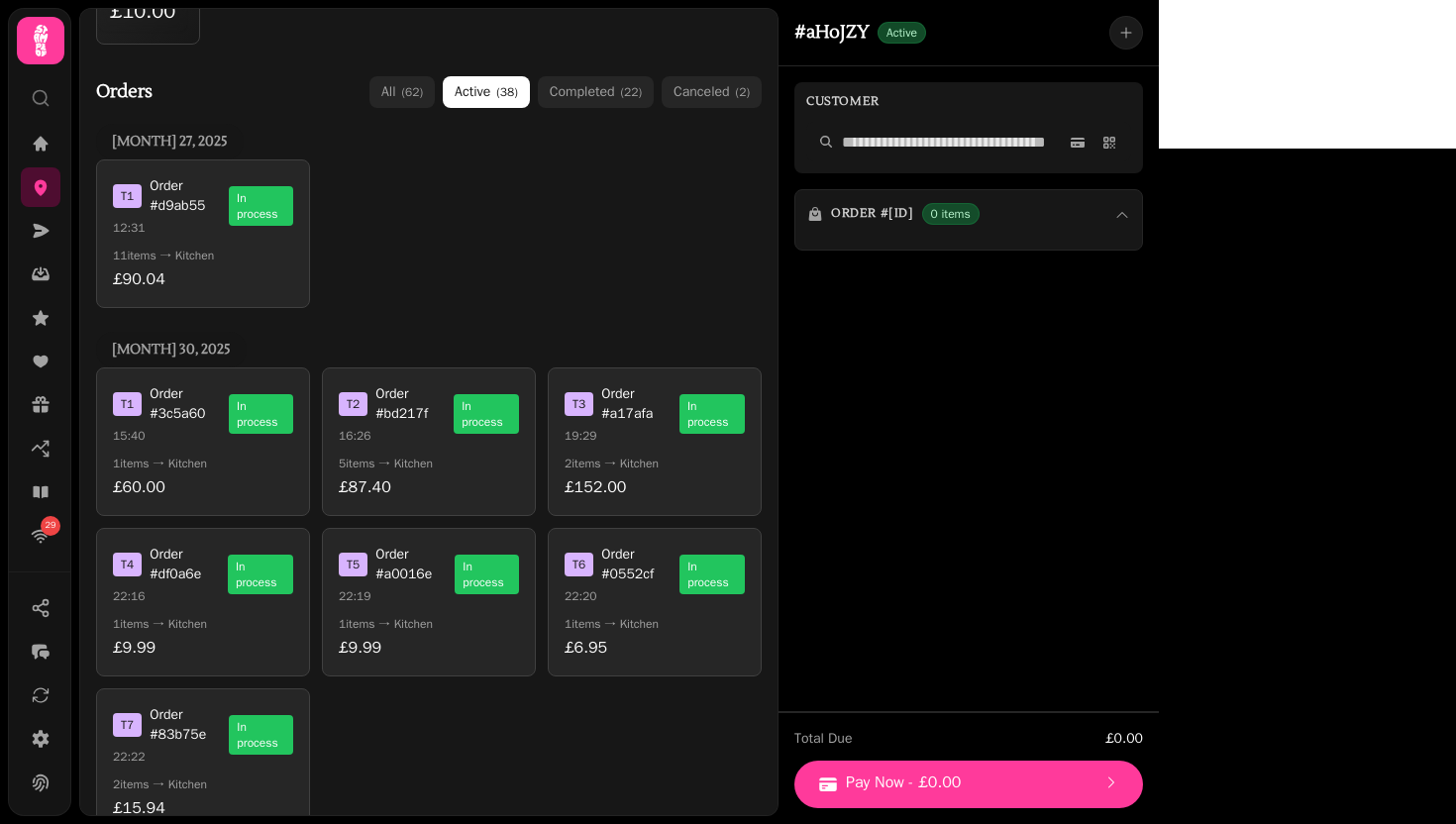 click on "11  items → Kitchen" at bounding box center (203, 256) 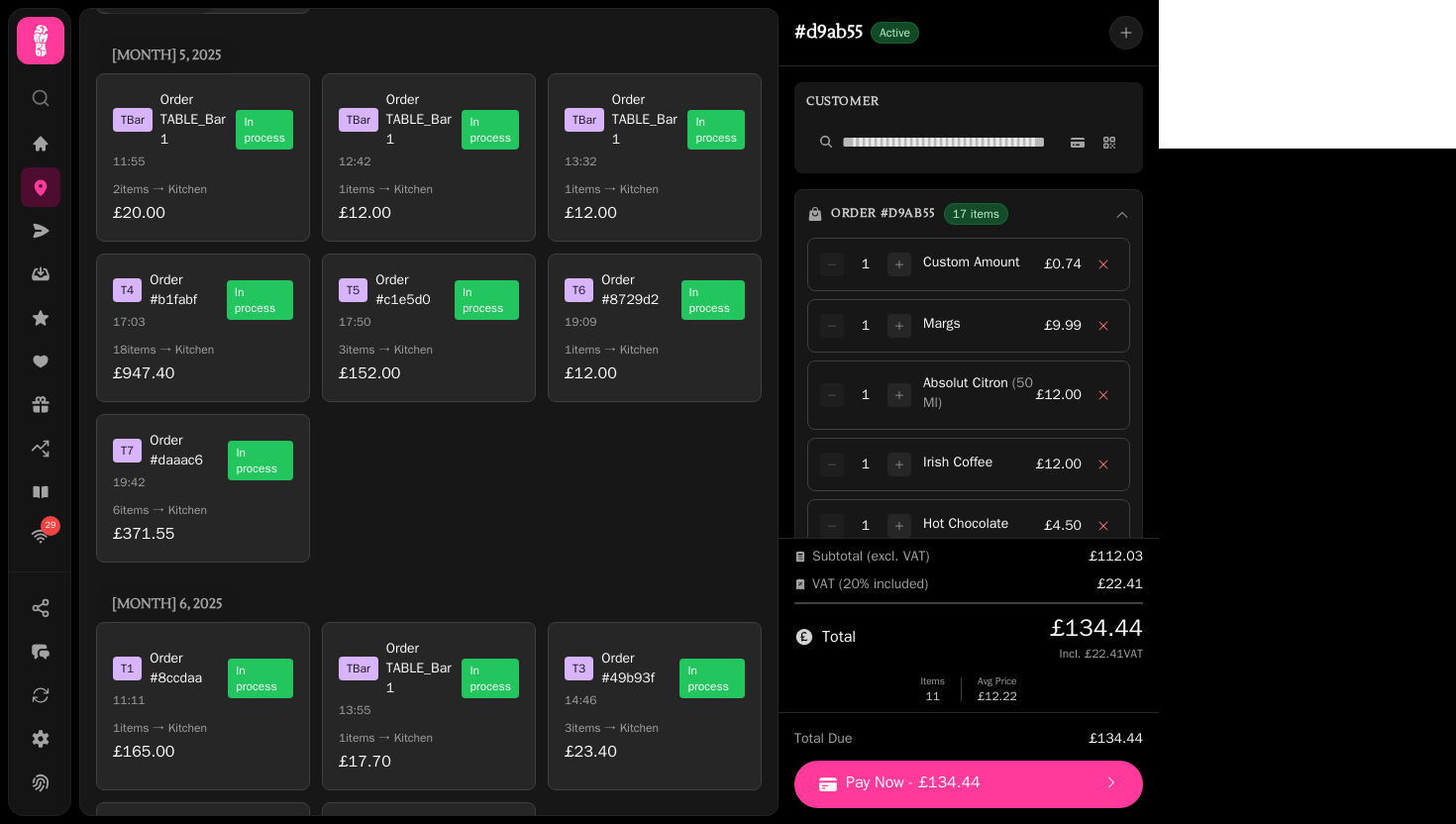 scroll, scrollTop: 2414, scrollLeft: 0, axis: vertical 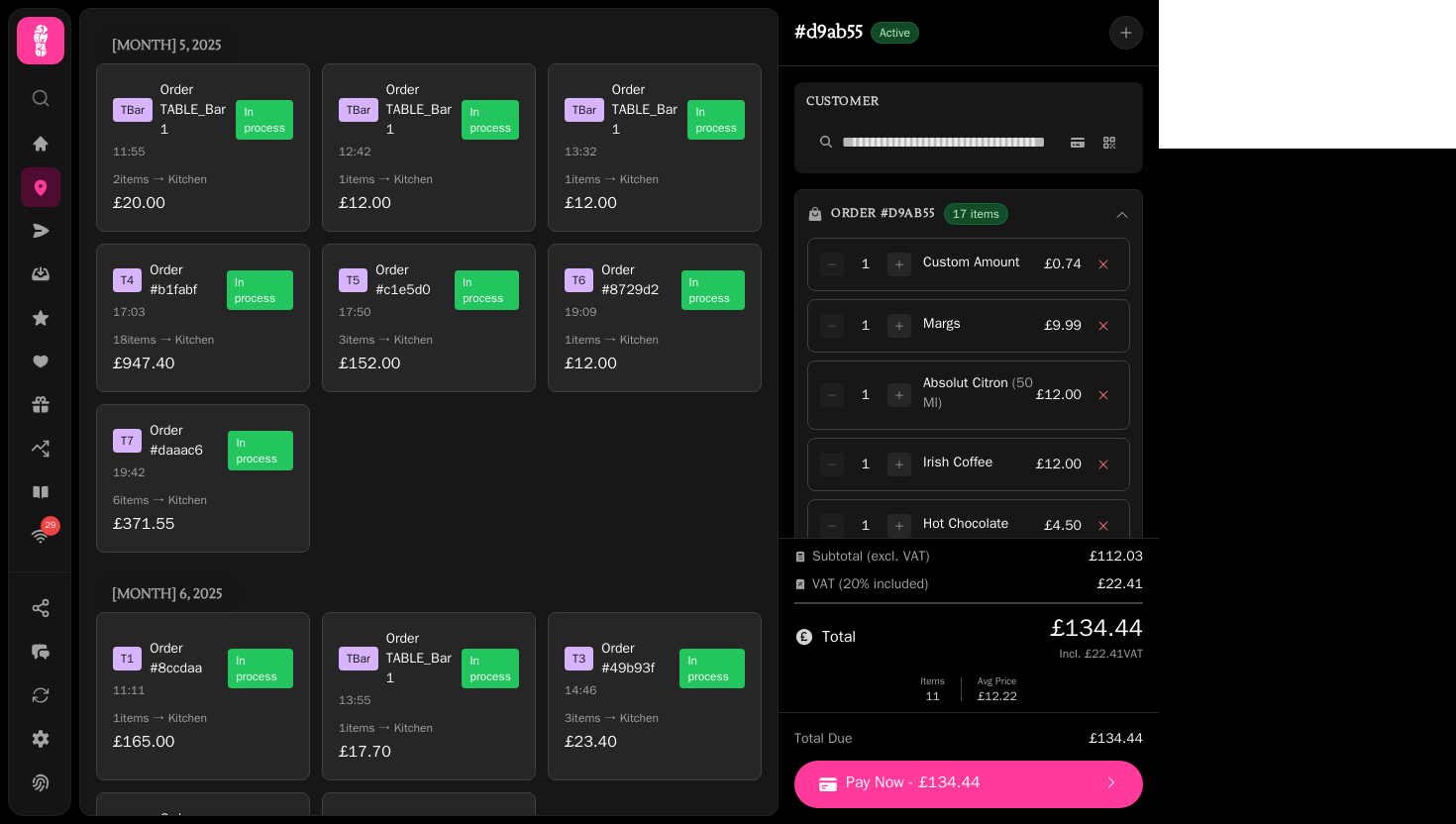 click on "T 1 Order #2819aa 17:06 In process" at bounding box center [203, 1067] 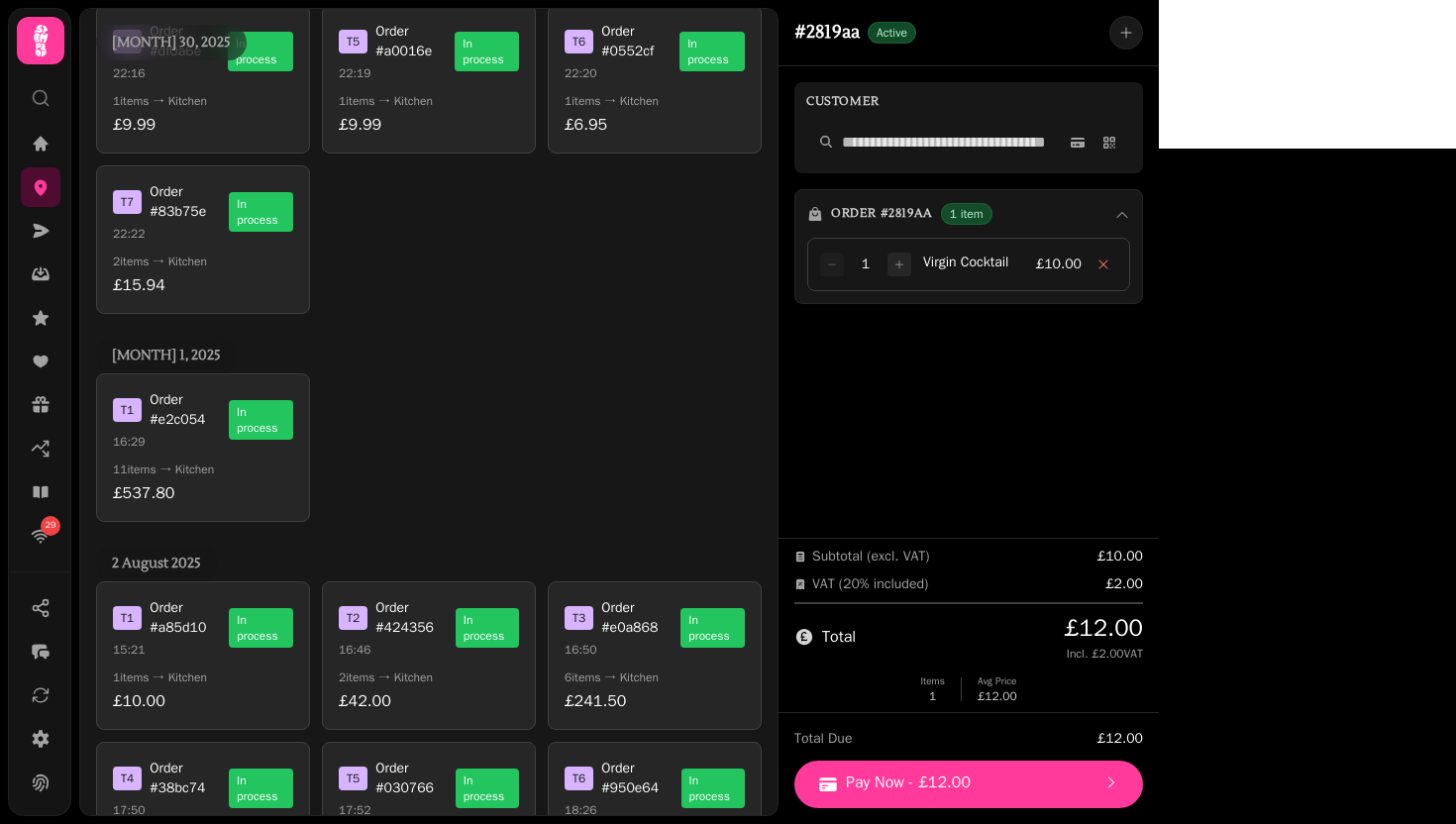 scroll, scrollTop: 0, scrollLeft: 0, axis: both 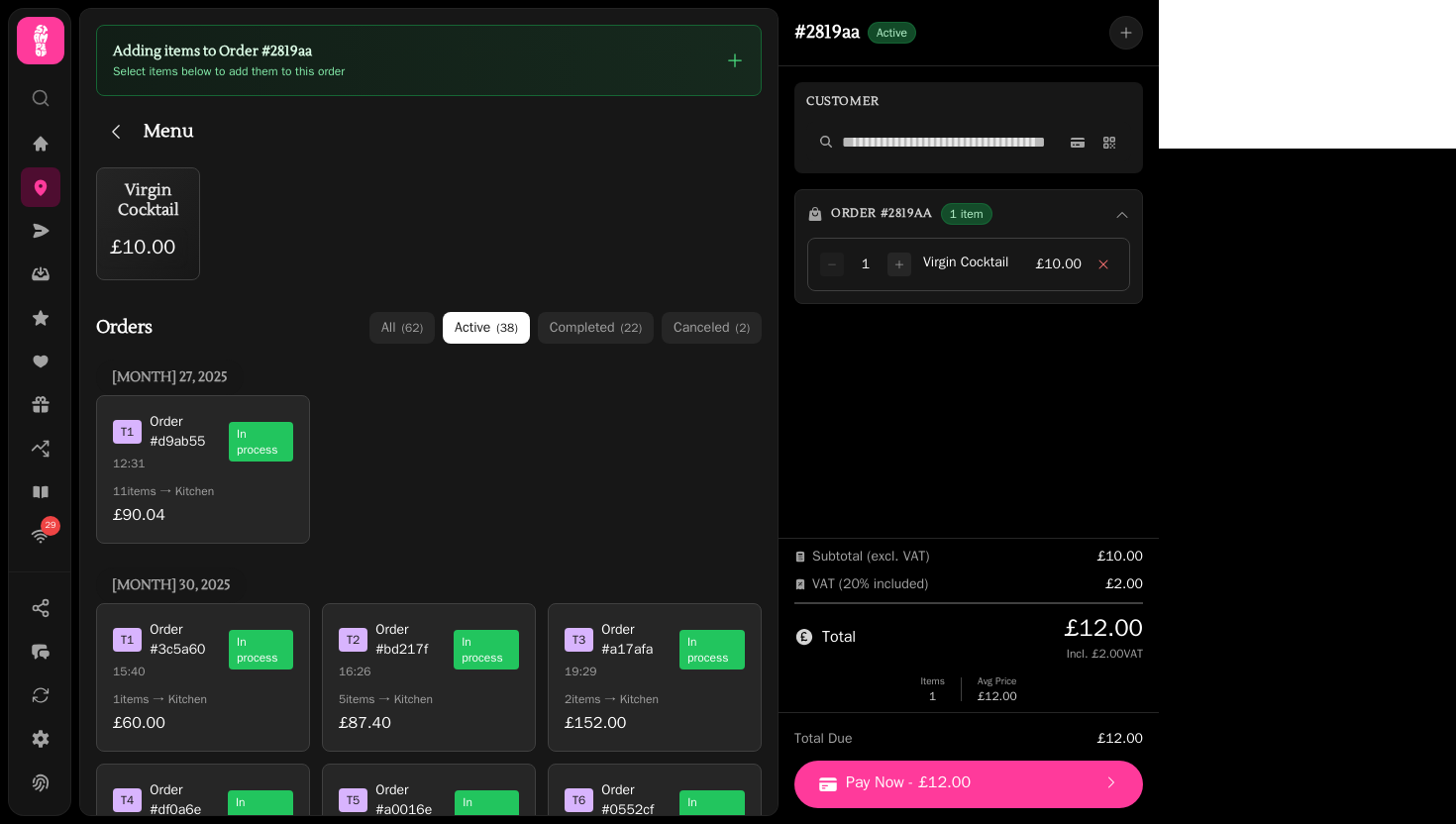 click 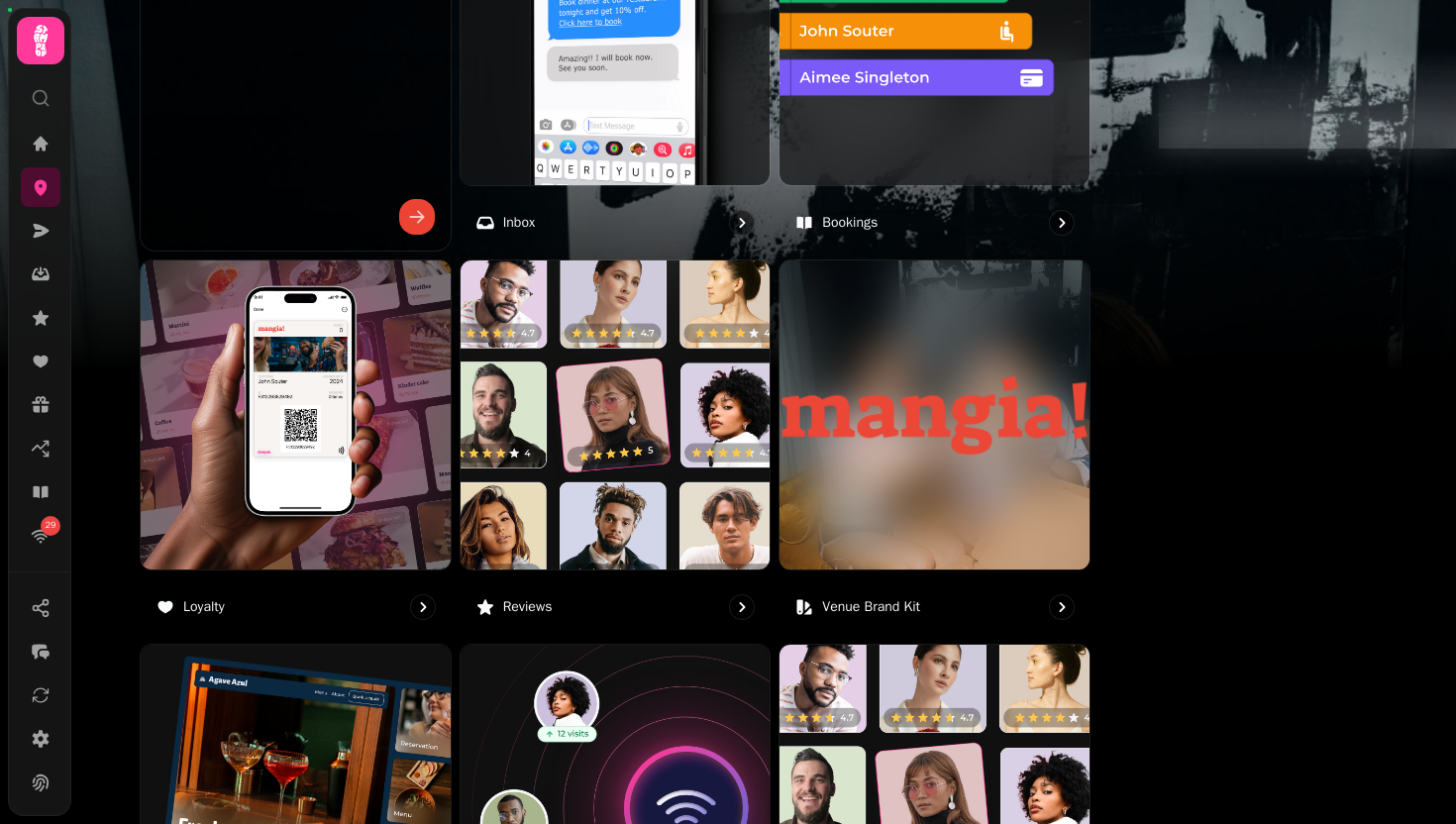 scroll, scrollTop: 1187, scrollLeft: 0, axis: vertical 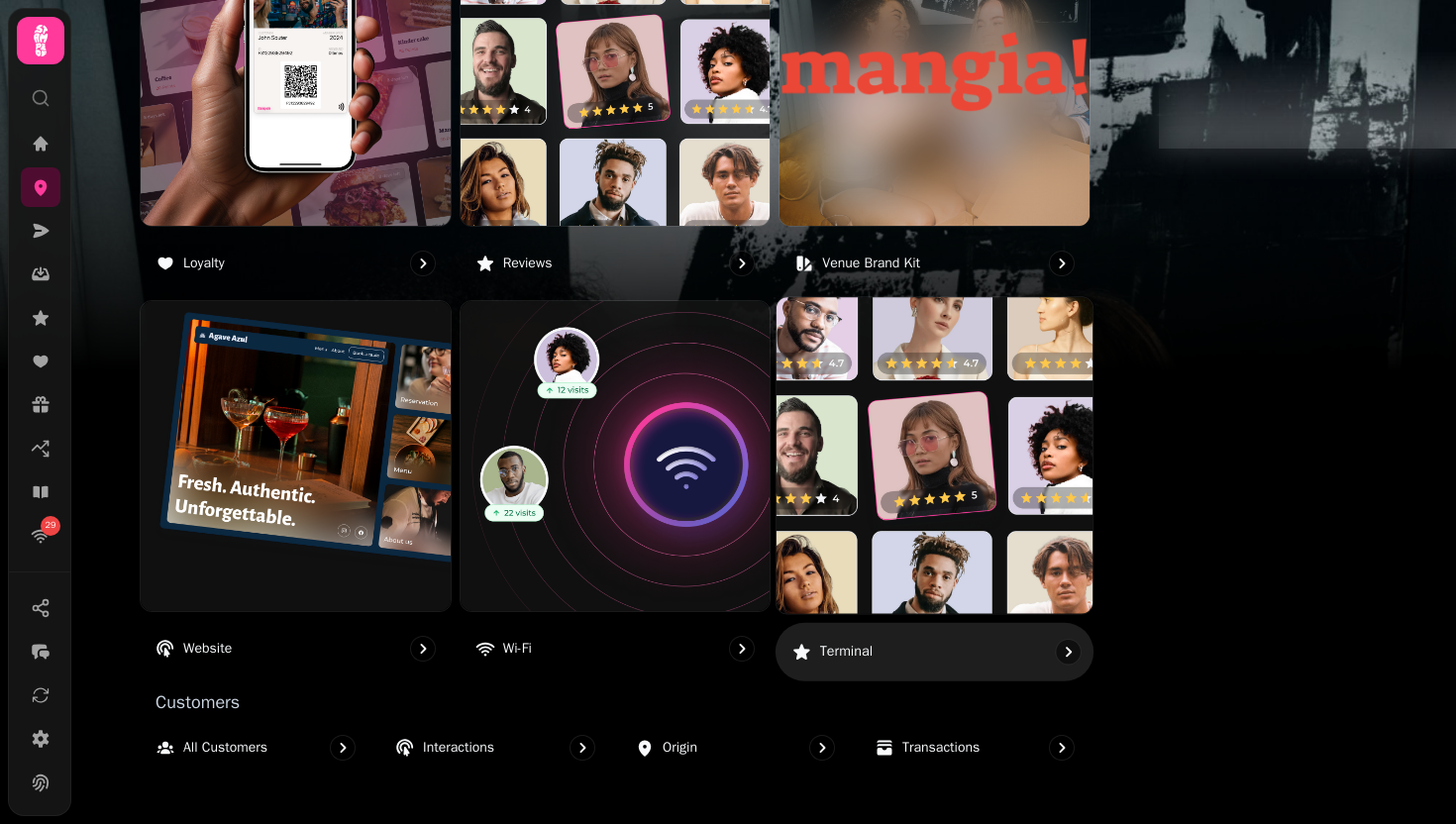 click at bounding box center (934, 456) 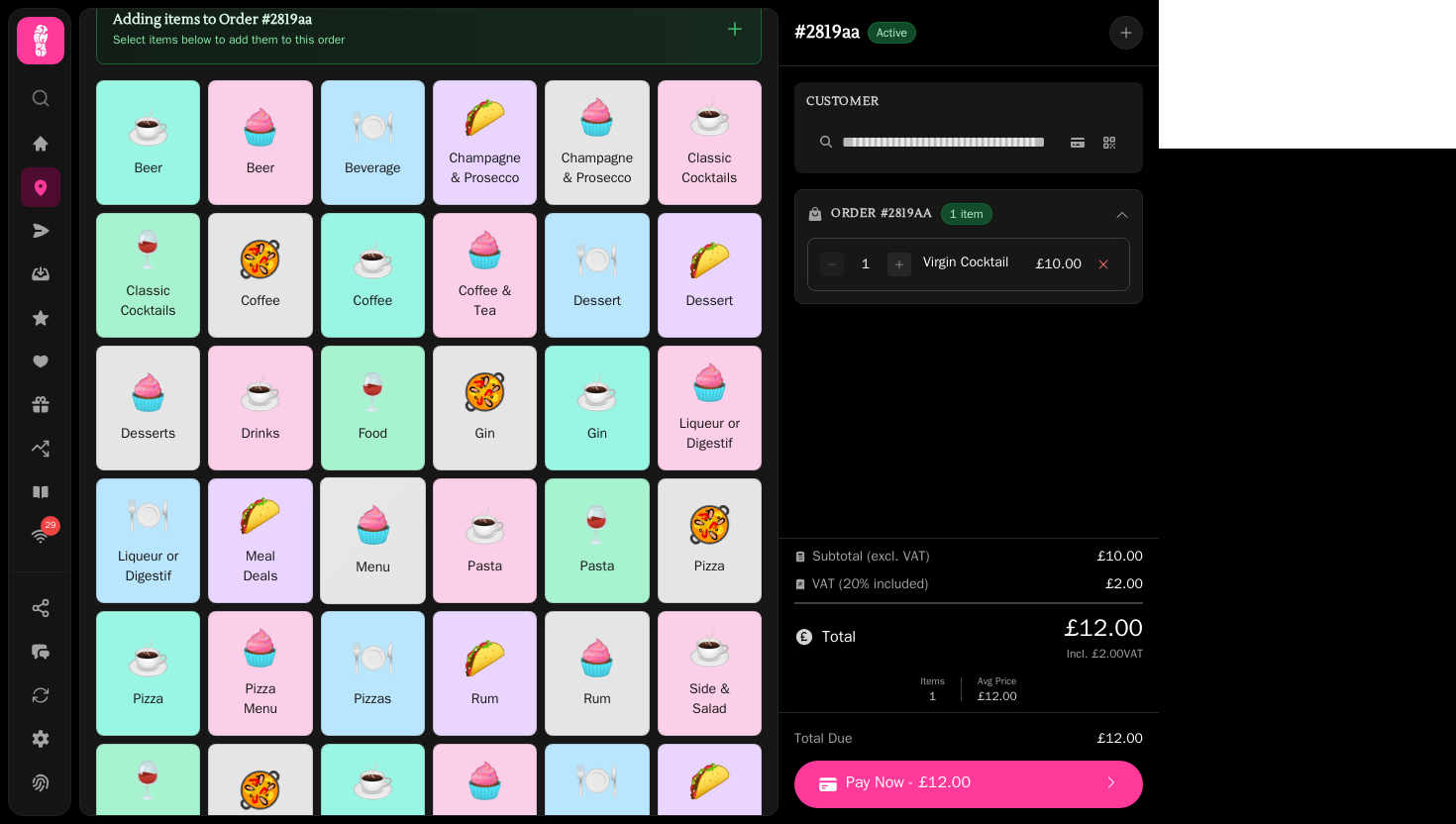 scroll, scrollTop: 0, scrollLeft: 0, axis: both 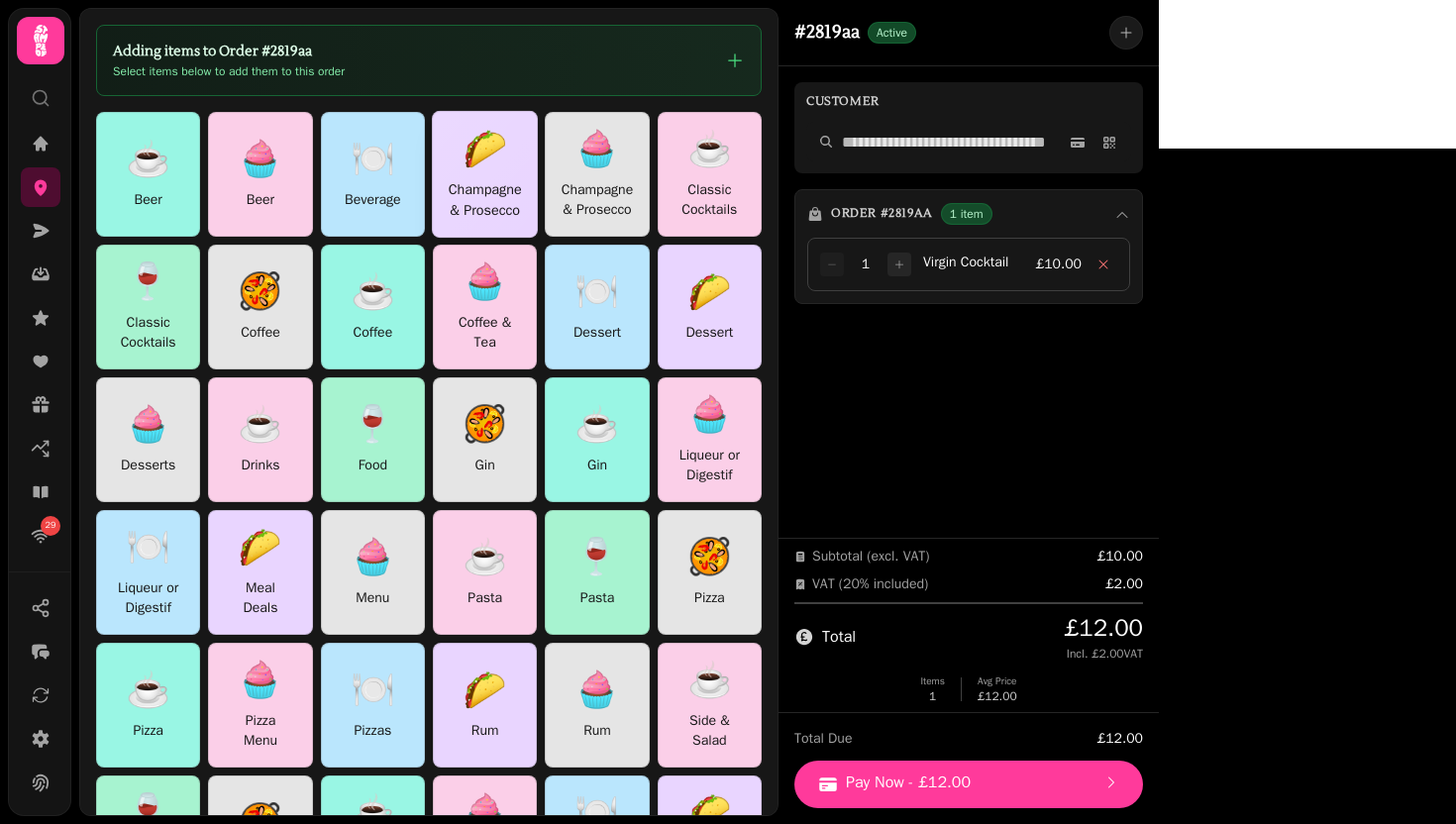 click on "Champagne & Prosecco" at bounding box center [485, 200] 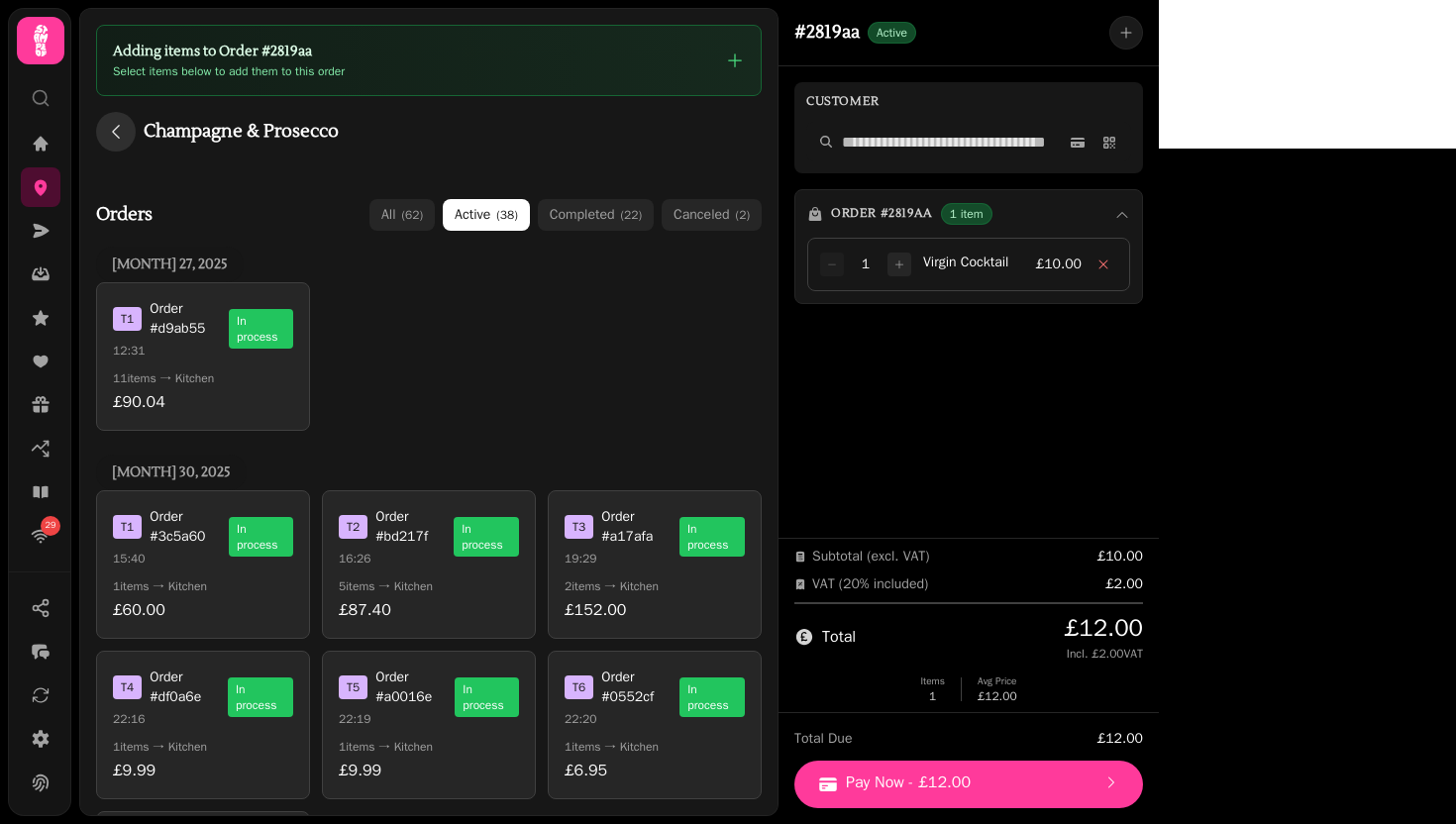 click 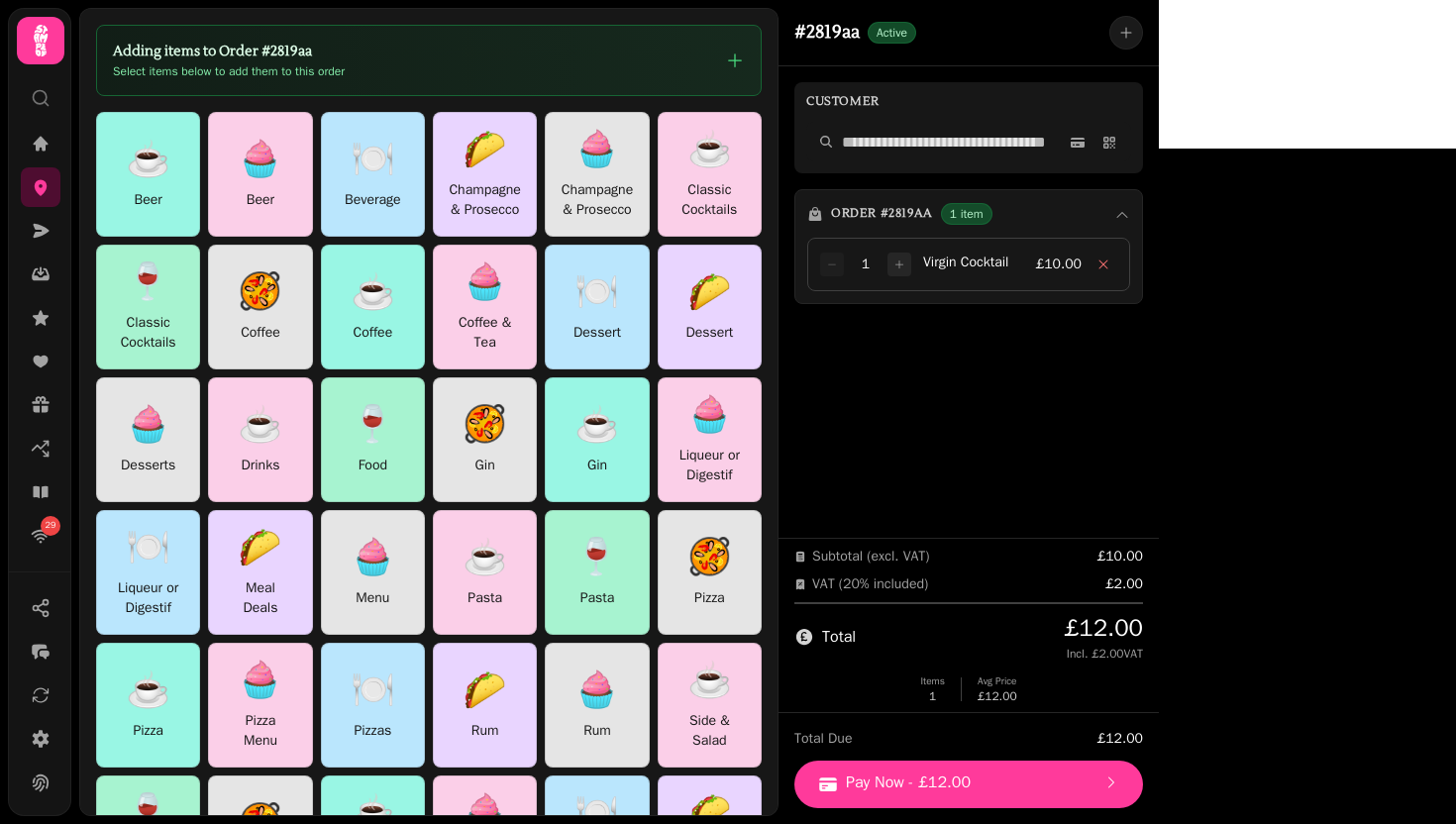 click on "☕ Beer 🧁 Beer 🍽️ Beverage 🌮 Champagne & Prosecco 🧁 Champagne & Prosecco ☕ Classic Cocktails 🍷 Classic Cocktails 🥘 Coffee ☕ Coffee 🧁 Coffee & Tea 🍽️ Dessert 🌮 Dessert 🧁 Desserts ☕ Drinks 🍷 Food 🥘 Gin ☕ Gin 🧁 Liqueur or Digestif 🍽️ Liqueur or Digestif 🌮 Meal Deals 🧁 Menu ☕ Pasta 🍷 Pasta 🥘 Pizza ☕ Pizza 🧁 Pizza Menu 🍽️ Pizzas 🌮 Rum 🧁 Rum ☕ Side & Salad 🍷 Side & Salad 🥘 Sides ☕ Signature Cocktails 🧁 Signature Cocktails 🍽️ Soft Drinks 🌮 Soft Drinks 🧁 Spirits ☕ Spritz 🍷 Spritz 🥘 Starter ☕ Starter 🧁 Tequila 🍽️ Tequila 🌮 Vodka 🧁 Vodka ☕ Whiskey 🍷 Whiskey 🥘 Wine ☕ Wine - Red Wine 🧁 Wine - Red Wine 🍽️ Wine - Rose Wine 🌮 Wine - Rose Wine 🧁 Wine - White Wine ☕ Wine - White Wine" at bounding box center [429, 685] 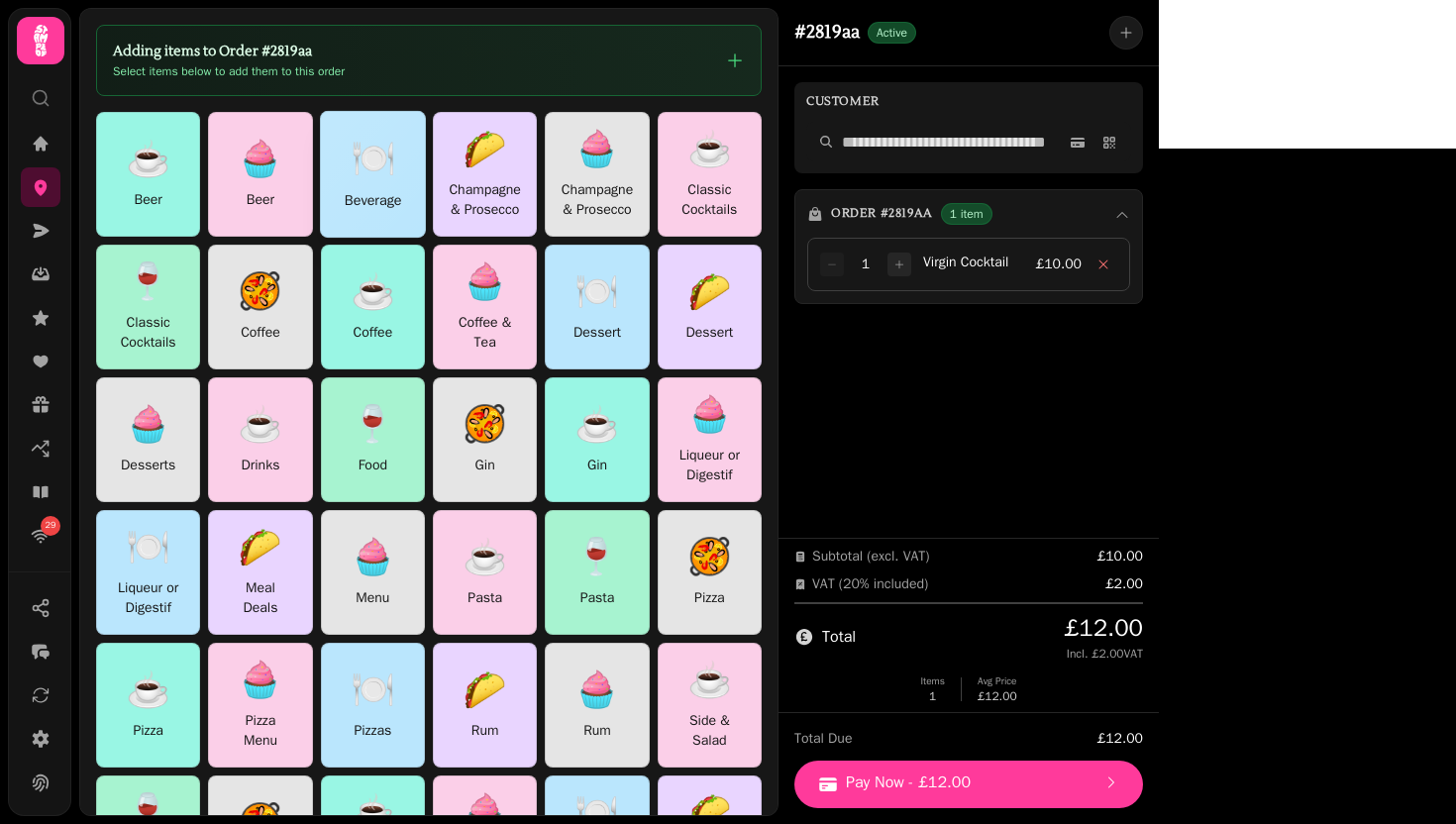 click on "🍽️ Beverage" at bounding box center [372, 174] 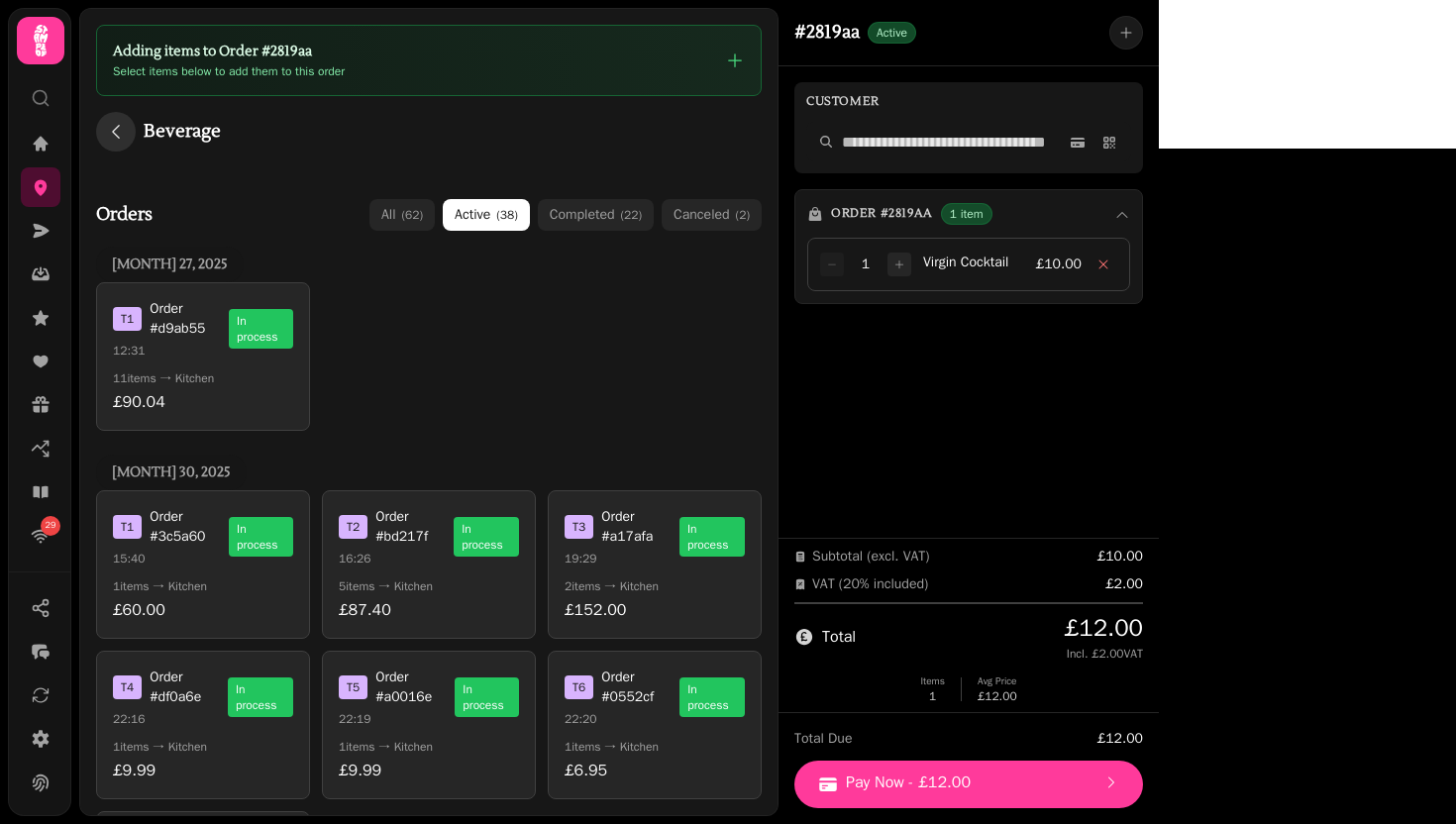 click 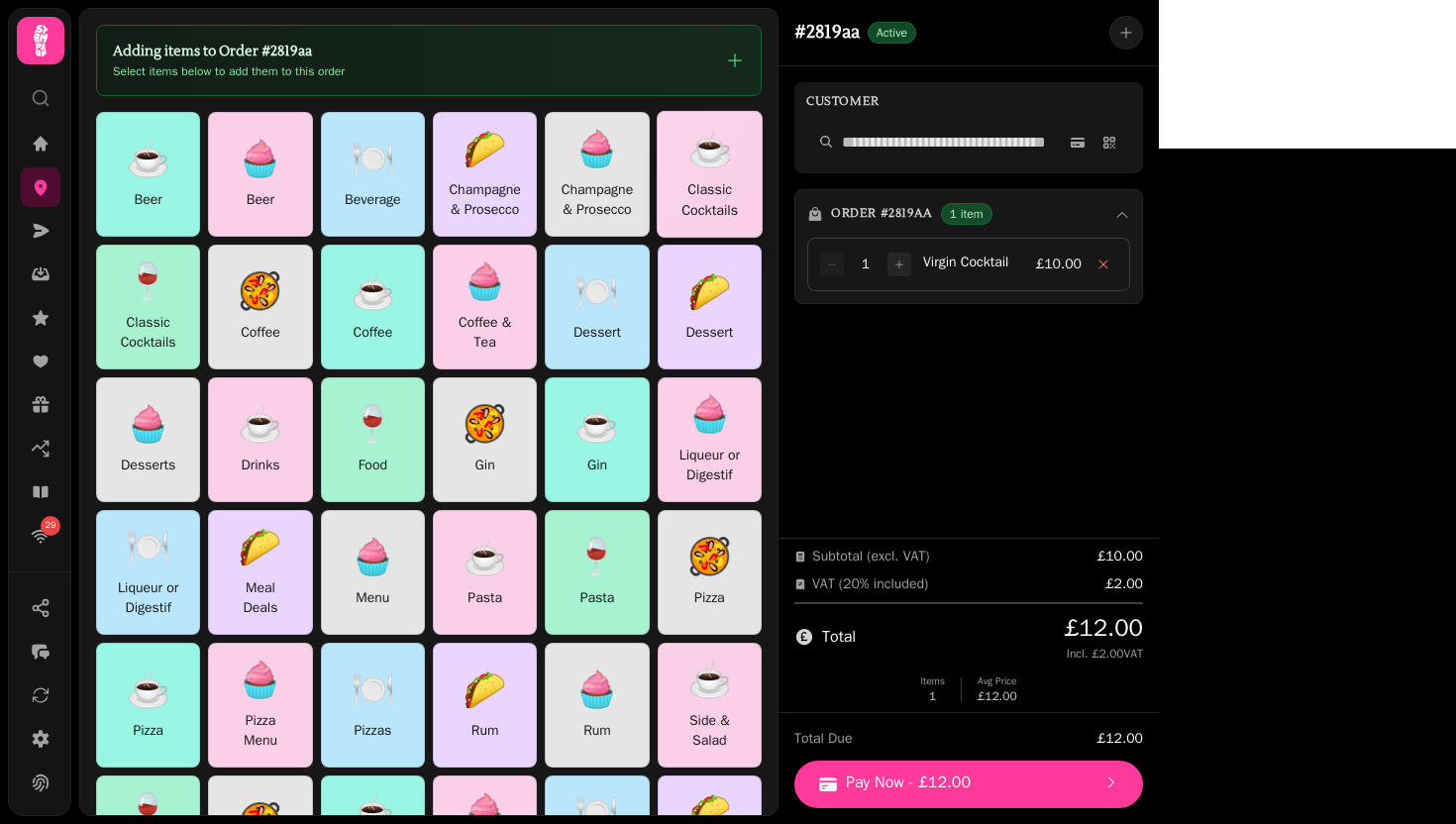 click on "Classic Cocktails" at bounding box center (709, 200) 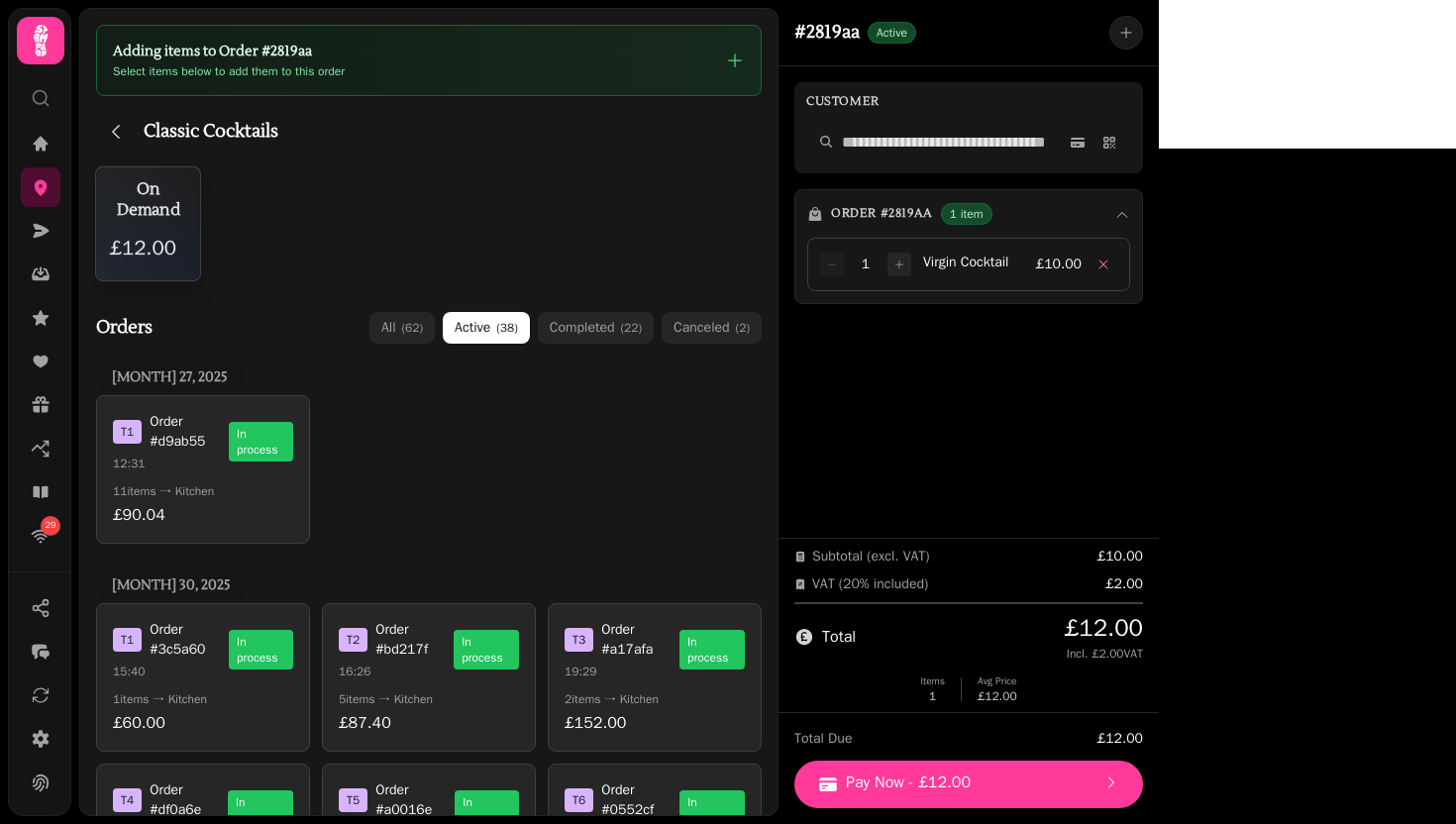 click on "On Demand £12.00" at bounding box center (148, 224) 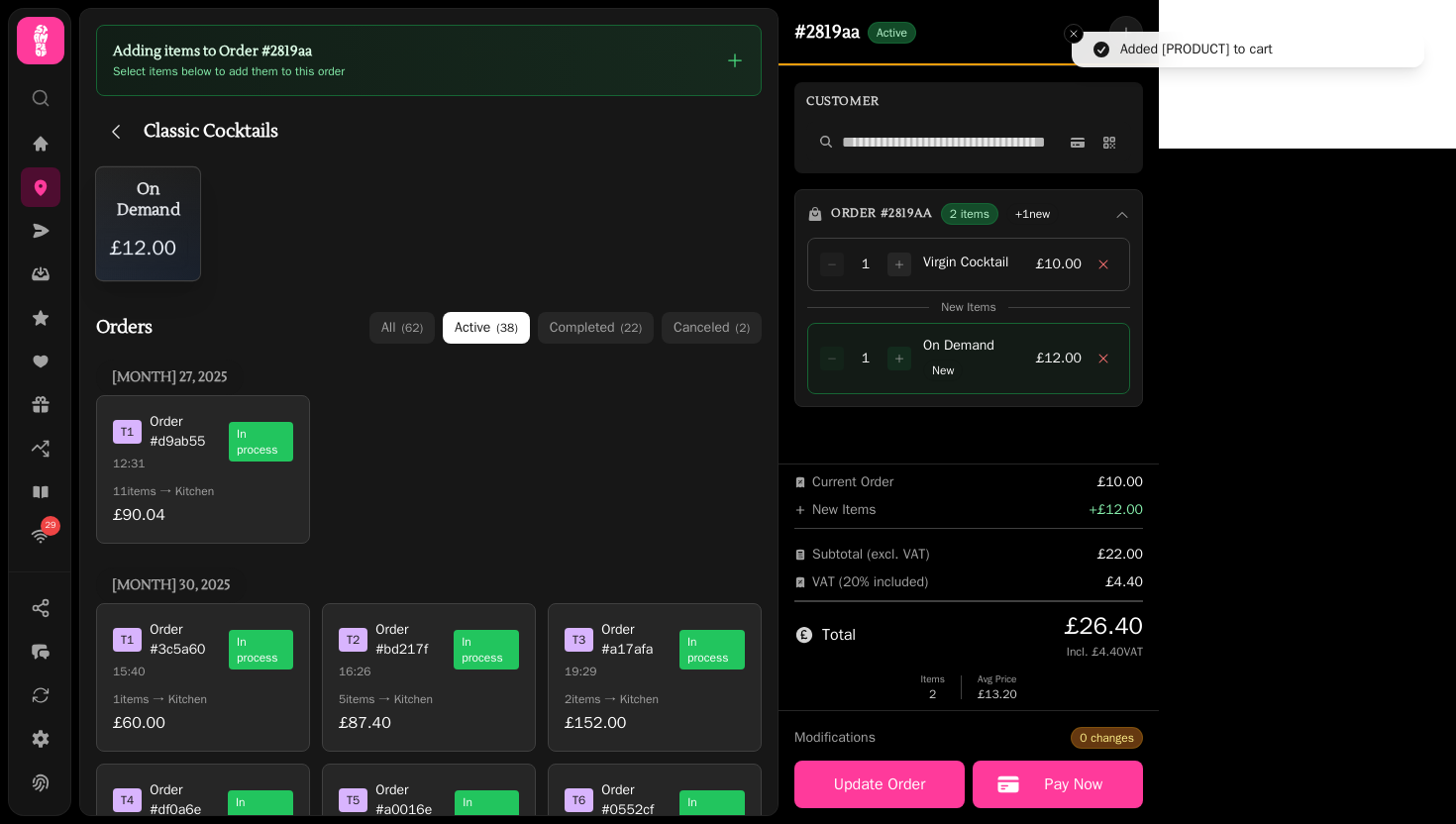 click on "On Demand £12.00" at bounding box center (148, 224) 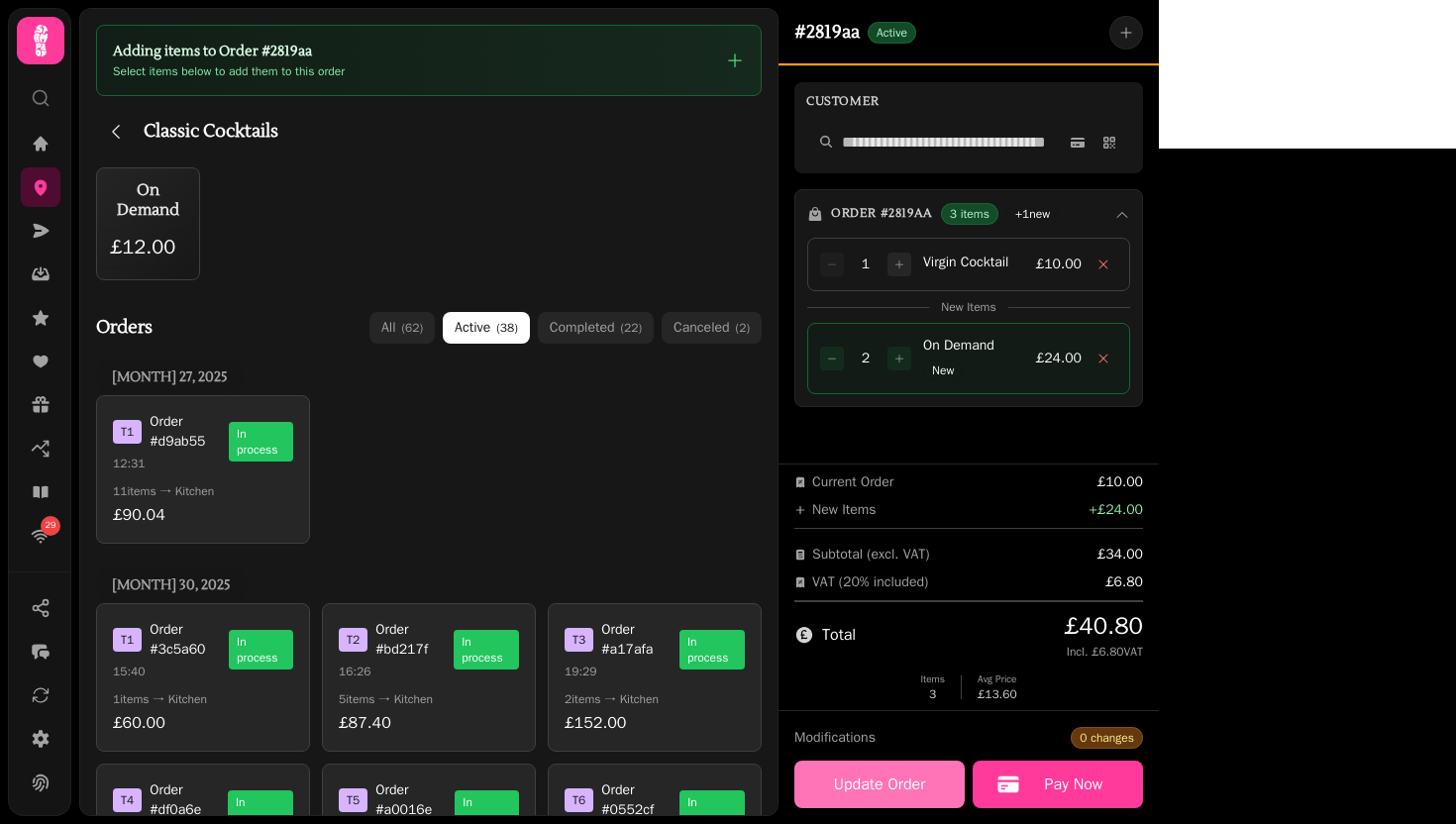 click on "Update Order" at bounding box center [880, 784] 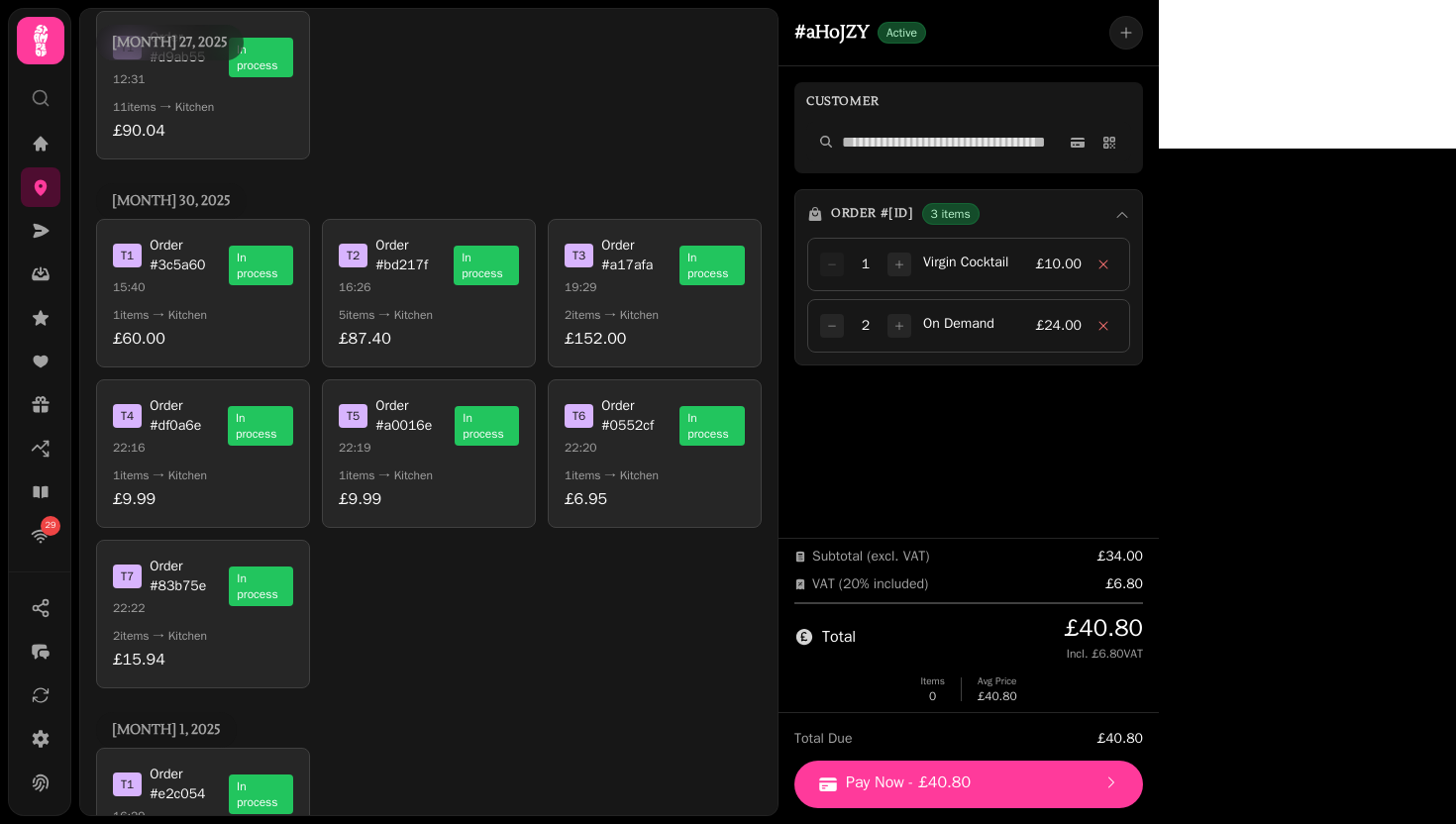 scroll, scrollTop: 0, scrollLeft: 0, axis: both 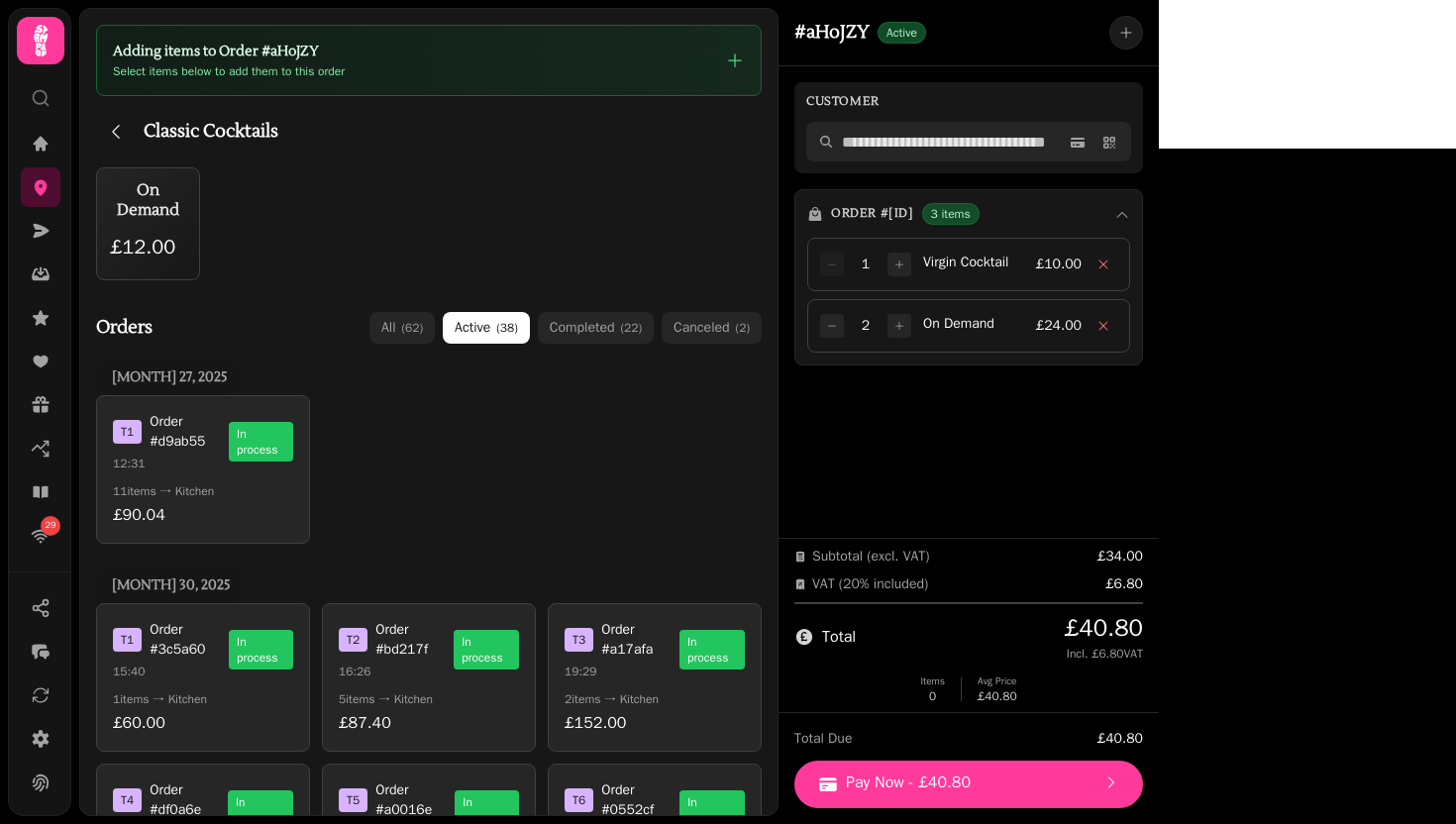 click at bounding box center (969, 142) 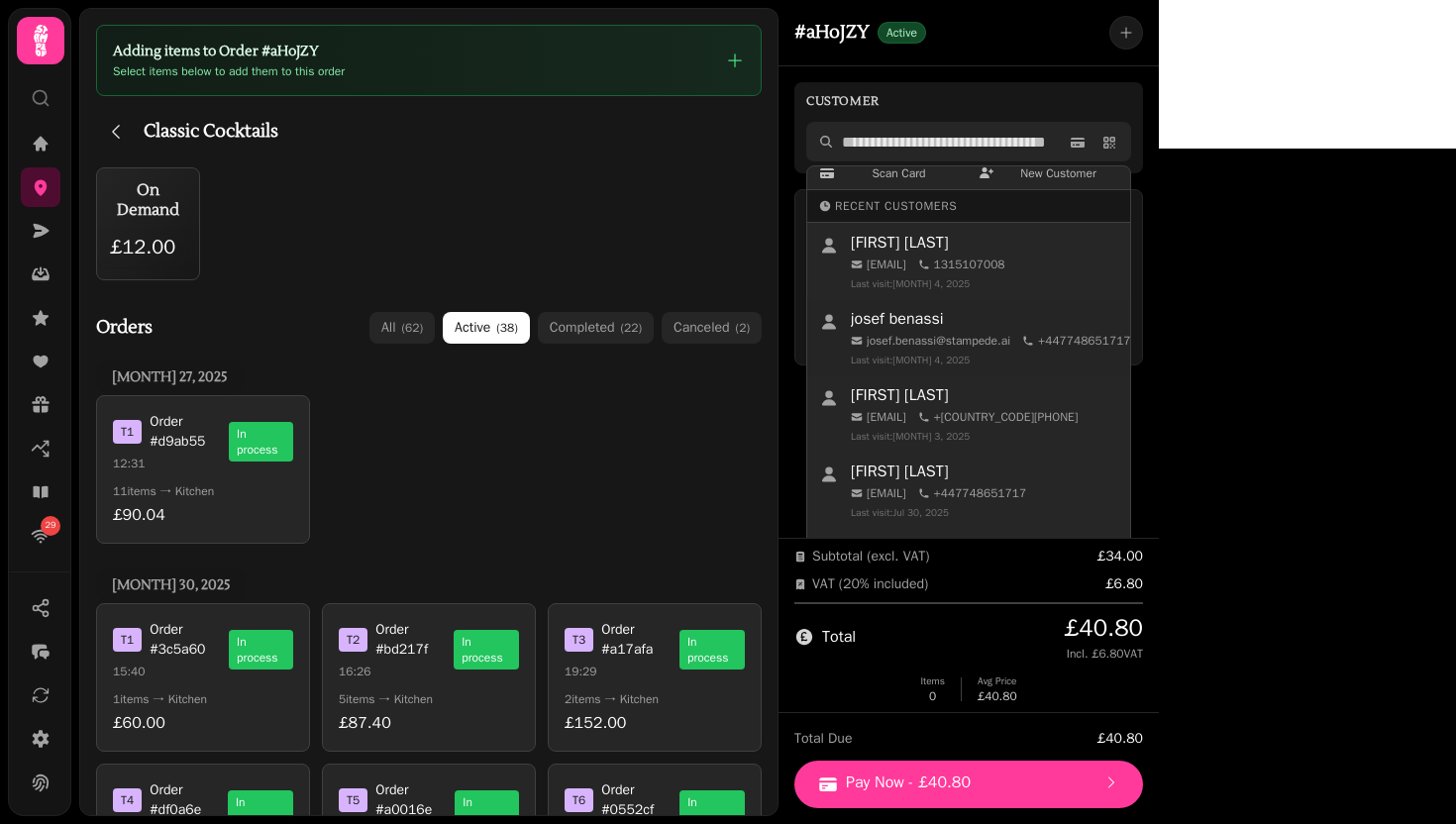 scroll, scrollTop: 0, scrollLeft: 0, axis: both 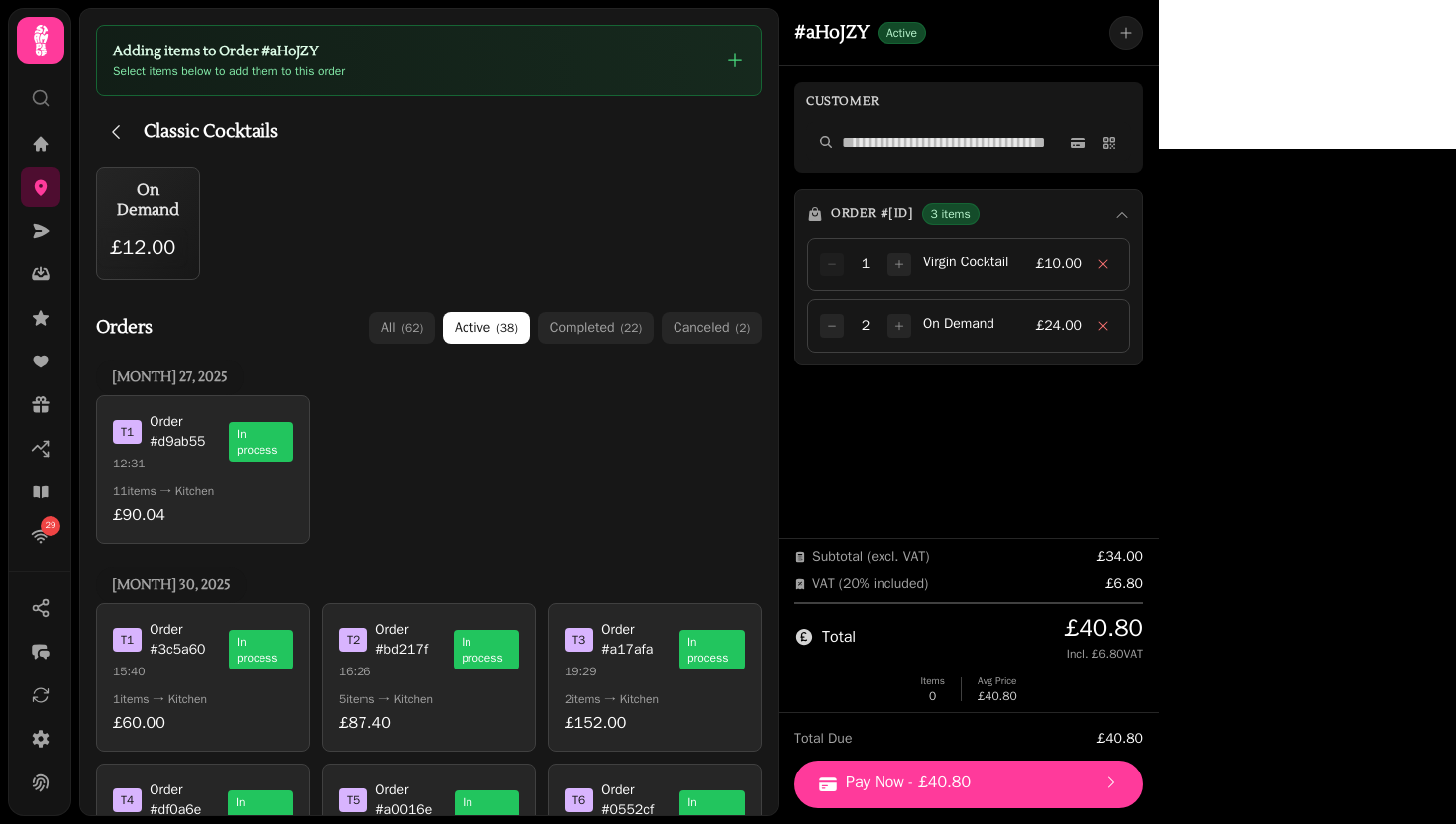 click on "On Demand £12.00" at bounding box center (429, 224) 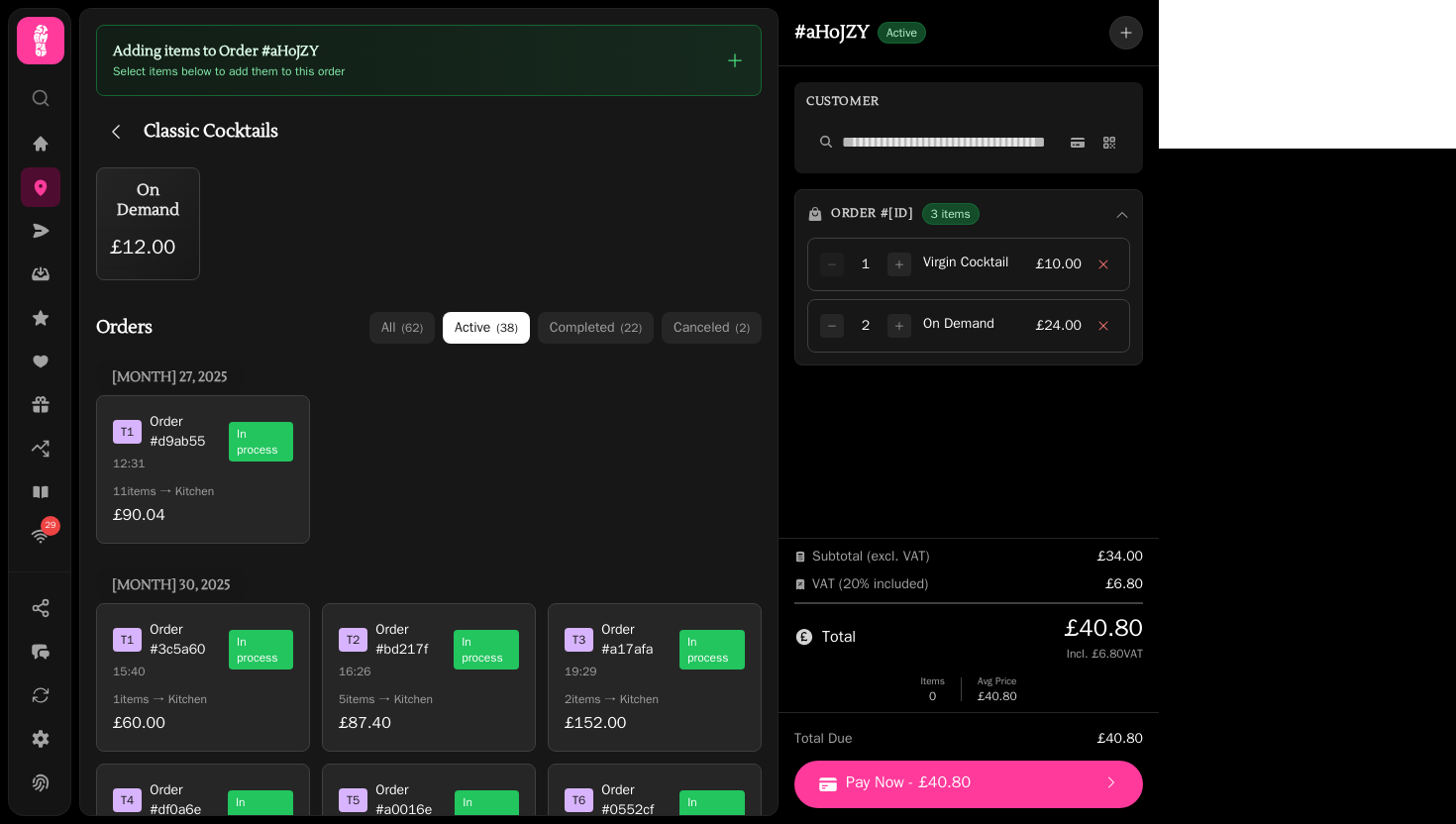click at bounding box center [1126, 33] 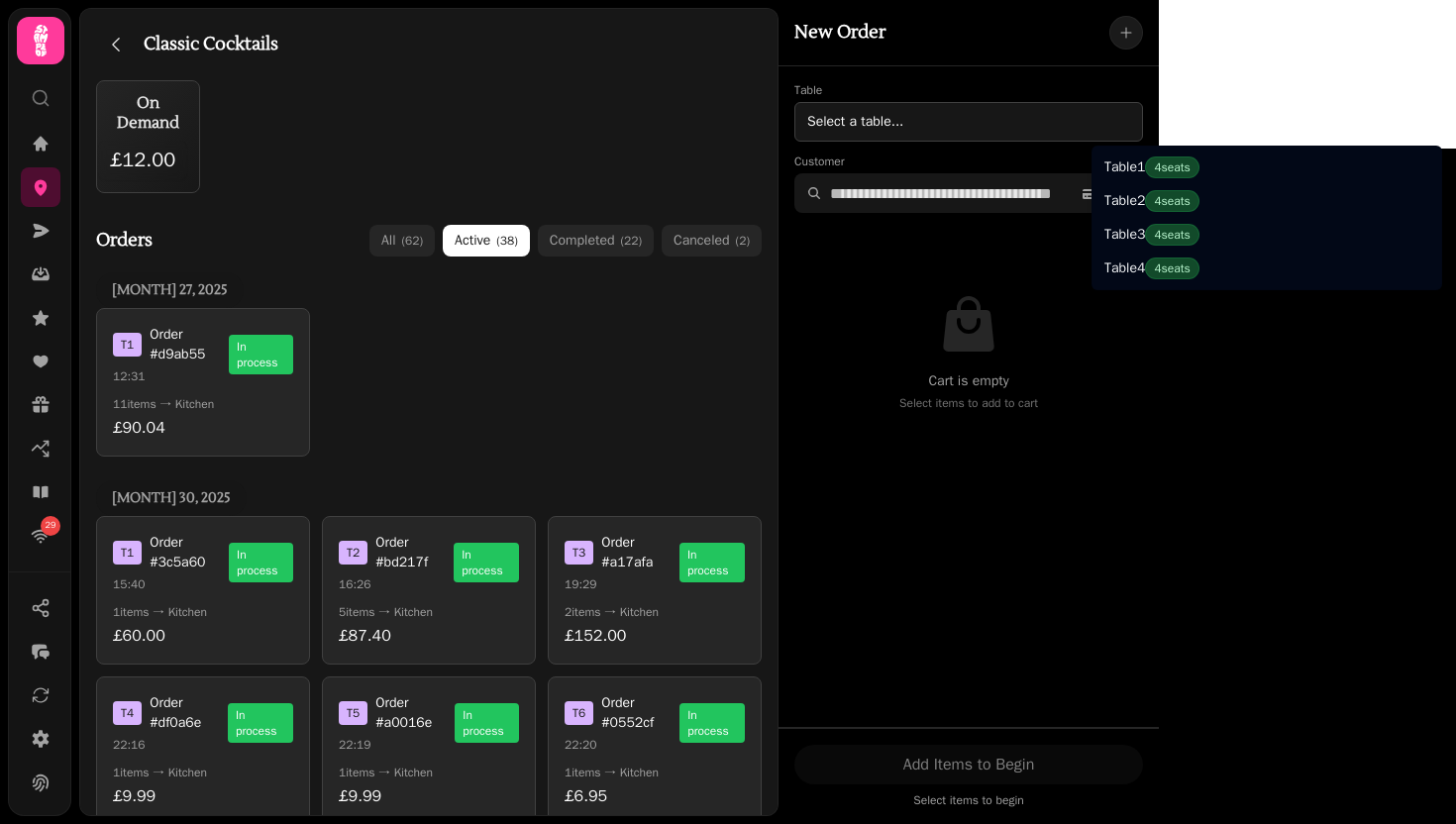 click on "29 Classic Cocktails On Demand £12.00 Orders all ( 62 ) active ( 38 ) completed ( 22 ) canceled ( 2 ) 27 [MONTH] 2025 T 1 Order #d9ab55 12:31 In process 11  items → Kitchen £90.04 30 [MONTH] 2025 T 1 Order #3c5a60 15:40 In process 1  items → Kitchen £60.00 T 2 Order #bd217f 16:26 In process 5  items → Kitchen £87.40 T 3 Order #a17afa 19:29 In process 2  items → Kitchen £152.00 T 4 Order #df0a6e 22:16 In process 1  items → Kitchen £9.99 T 5 Order #a0016e 22:19 In process 1  items → Kitchen £9.99 T 6 Order #0552cf 22:20 In process 1  items → Kitchen £6.95 T 7 Order #83b75e 22:22 In process 2  items → Kitchen £15.94 1 [MONTH] 2025 T 1 Order #e2c054 16:29 In process 11  items → Kitchen £537.80 2 [MONTH] 2025 T 1 Order #a85d10 15:21 In process 1  items → Kitchen £10.00 T 2 Order #424356 16:46 In process 2  items → Kitchen £42.00 T 3 Order #e0a868 16:50 In process 6  items → Kitchen £241.50 T 4 Order #38bc74 17:50 In process 7  items → Kitchen £217.20 T 5 17:52 4 T 6" at bounding box center (728, 412) 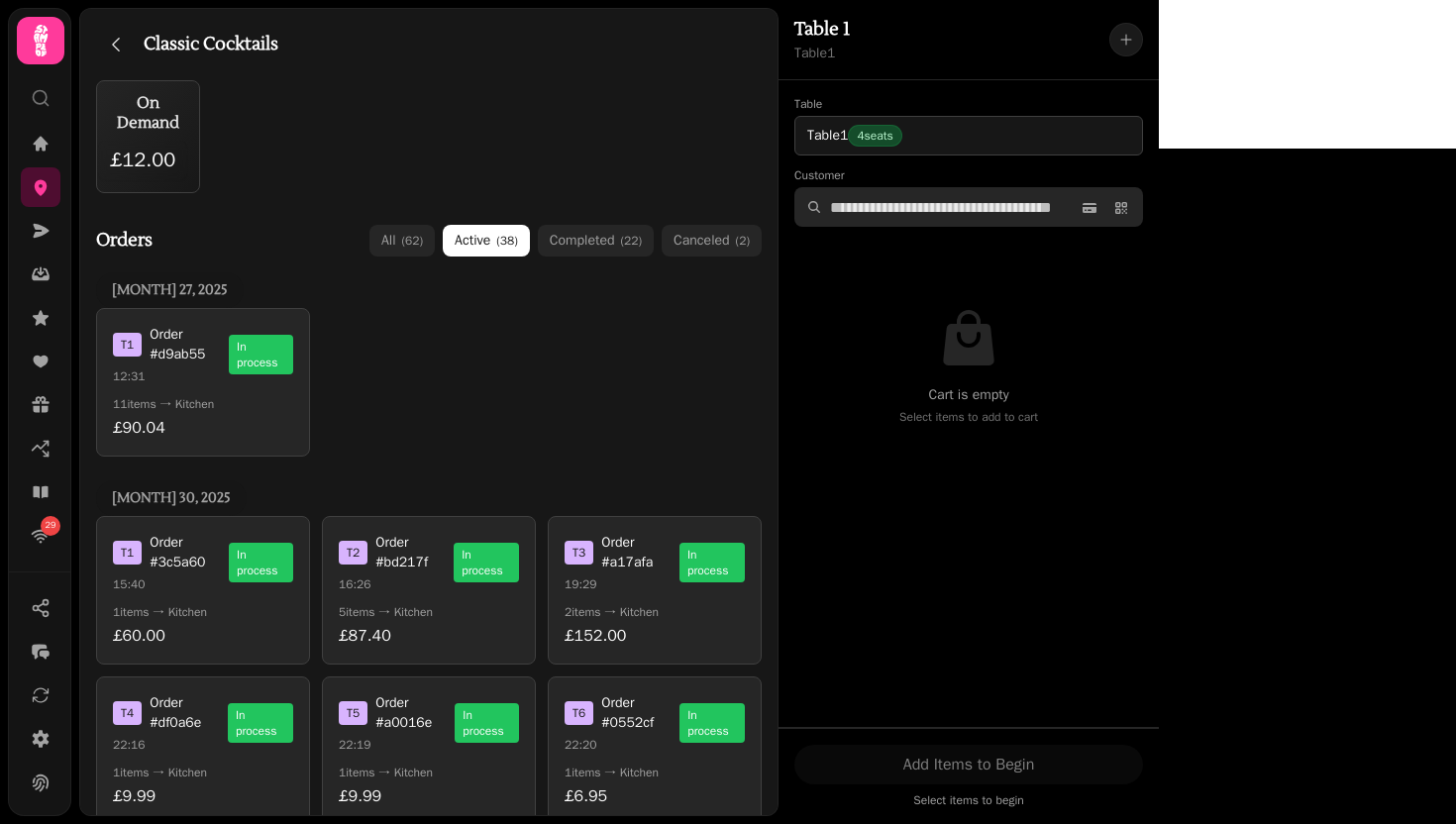 click at bounding box center [969, 207] 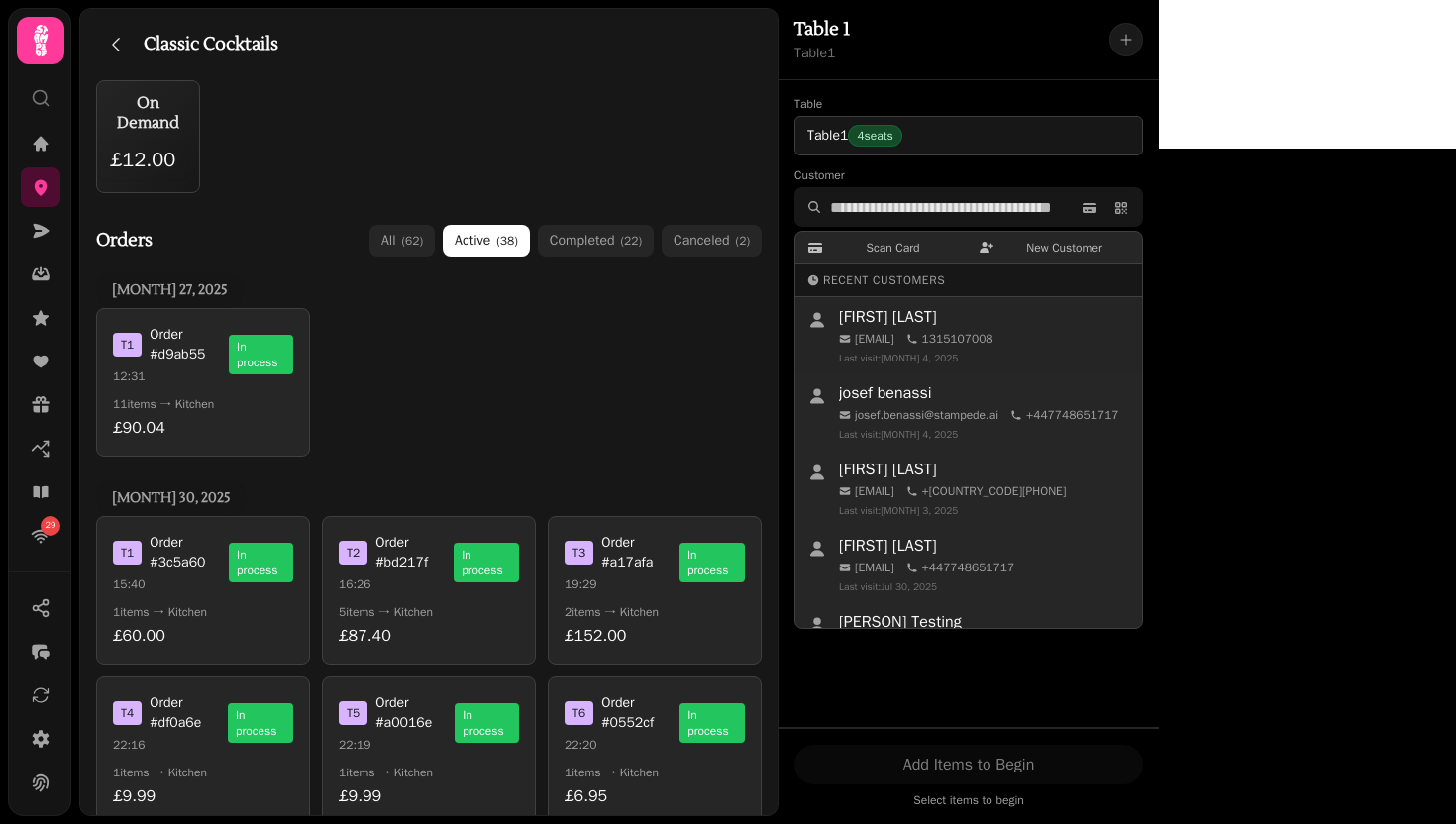 click on "Last visit:  Aug 4, 2025" at bounding box center (985, 358) 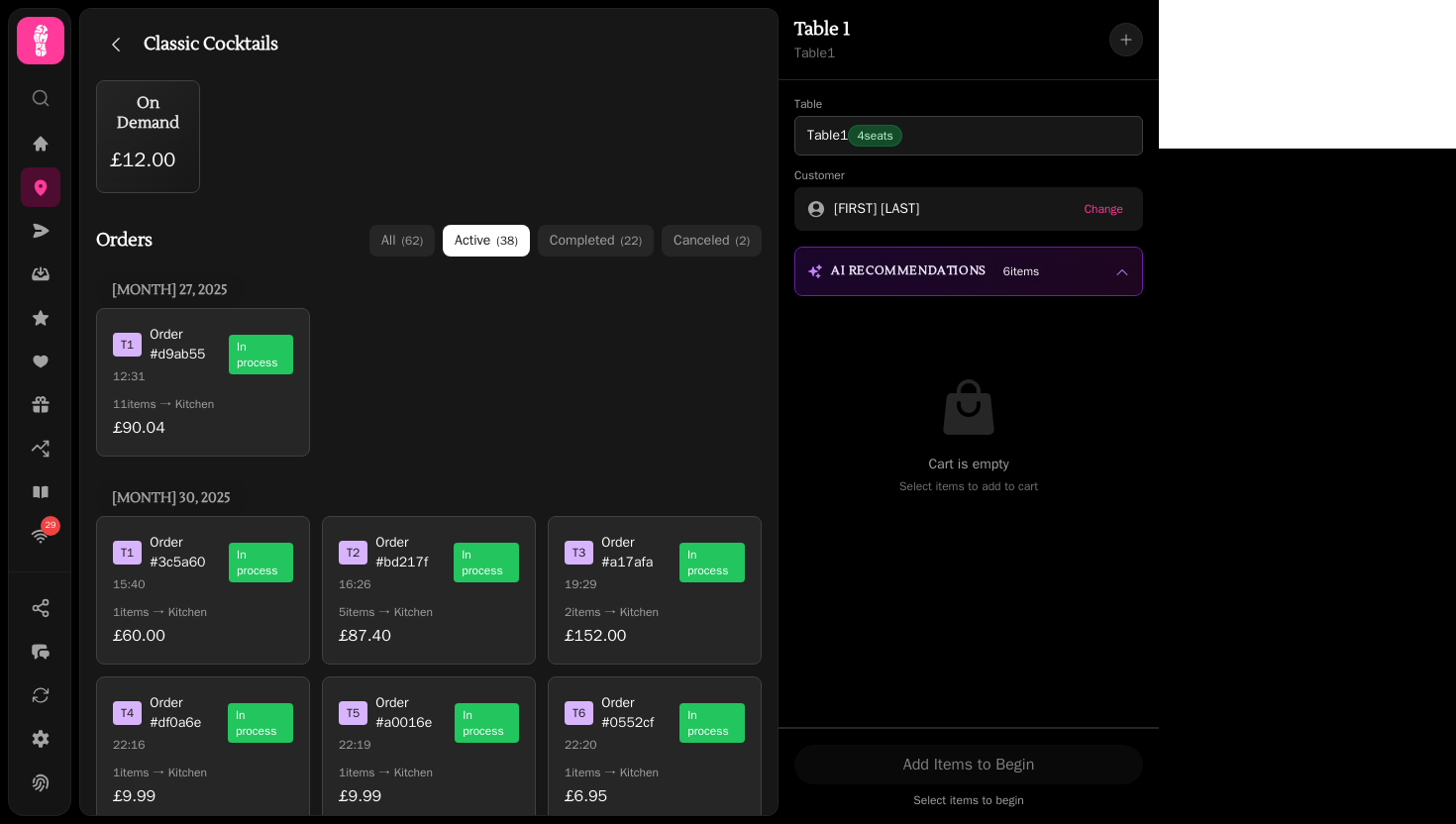click on "6  items" at bounding box center (1021, 271) 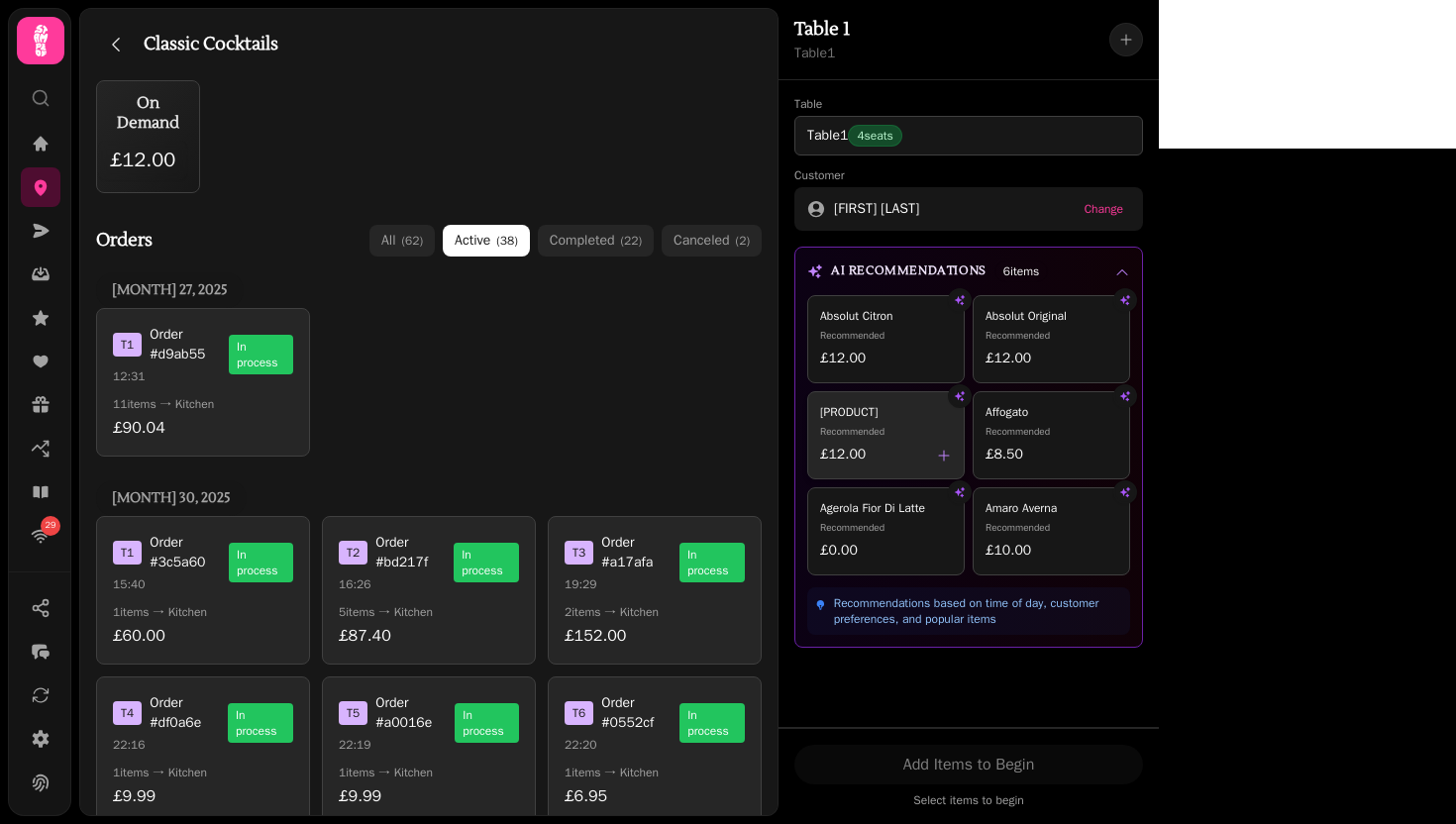 click on "[PRODUCT]" at bounding box center (885, 412) 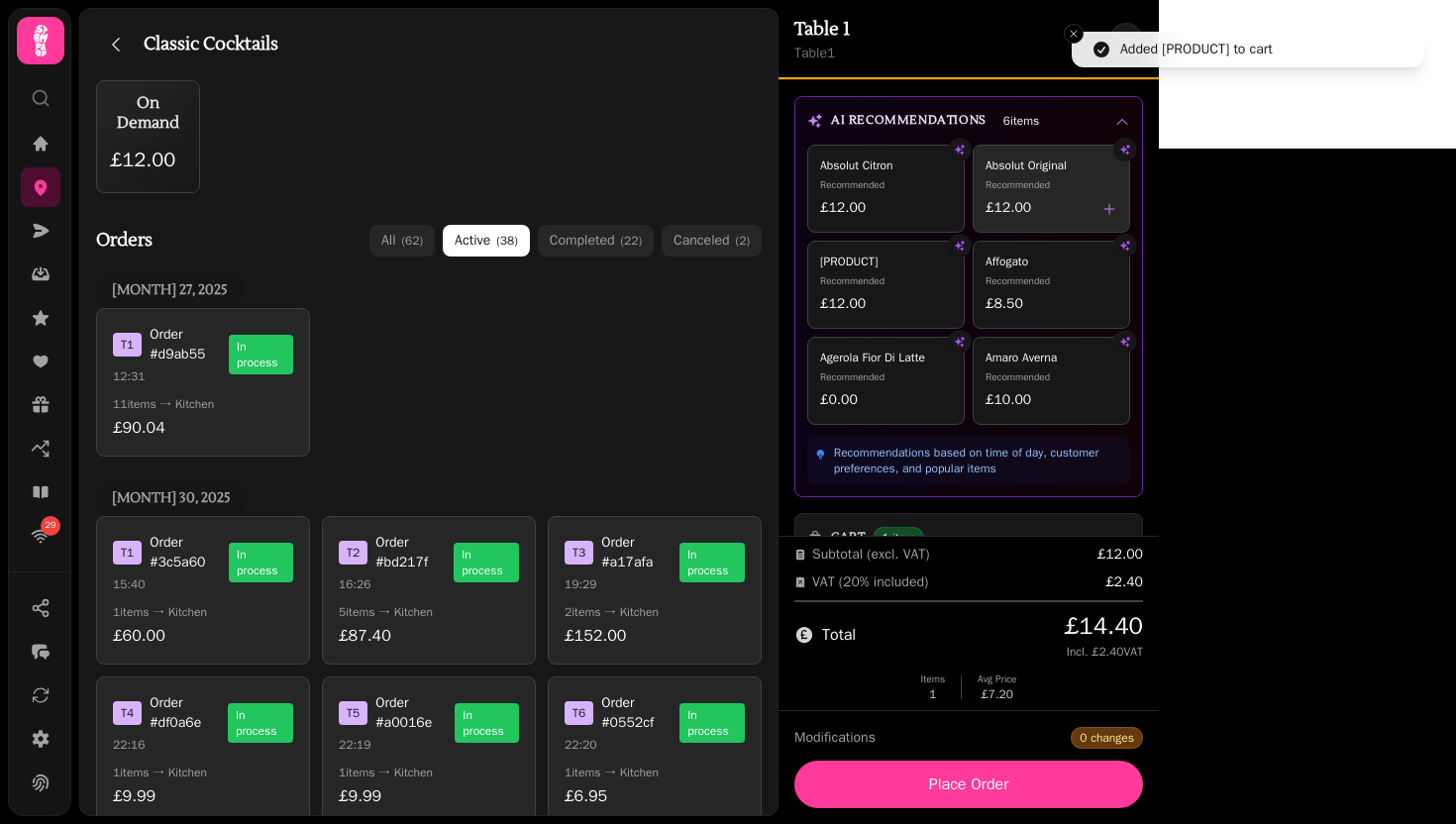 scroll, scrollTop: 312, scrollLeft: 0, axis: vertical 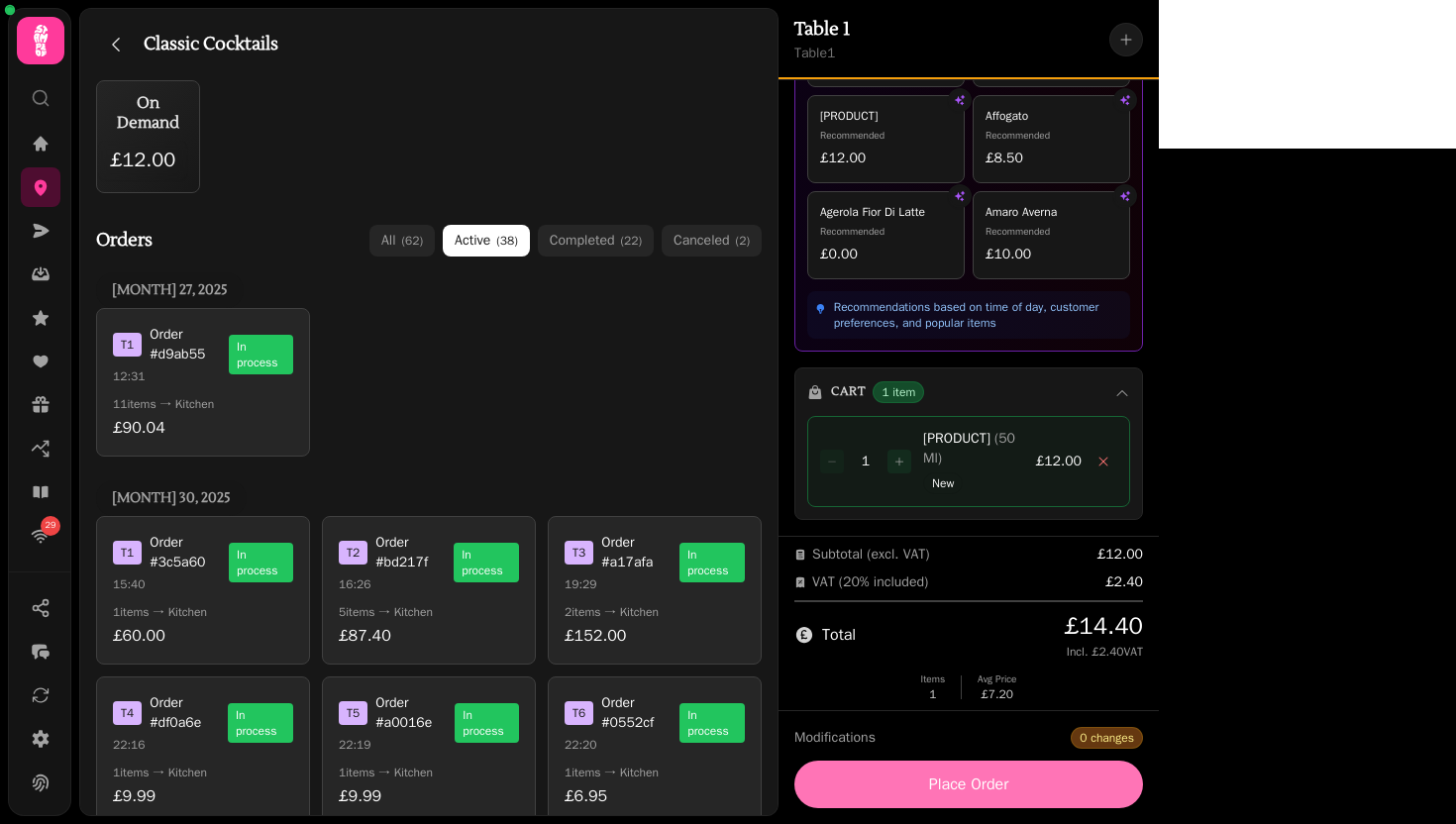 click on "Place Order" at bounding box center (969, 784) 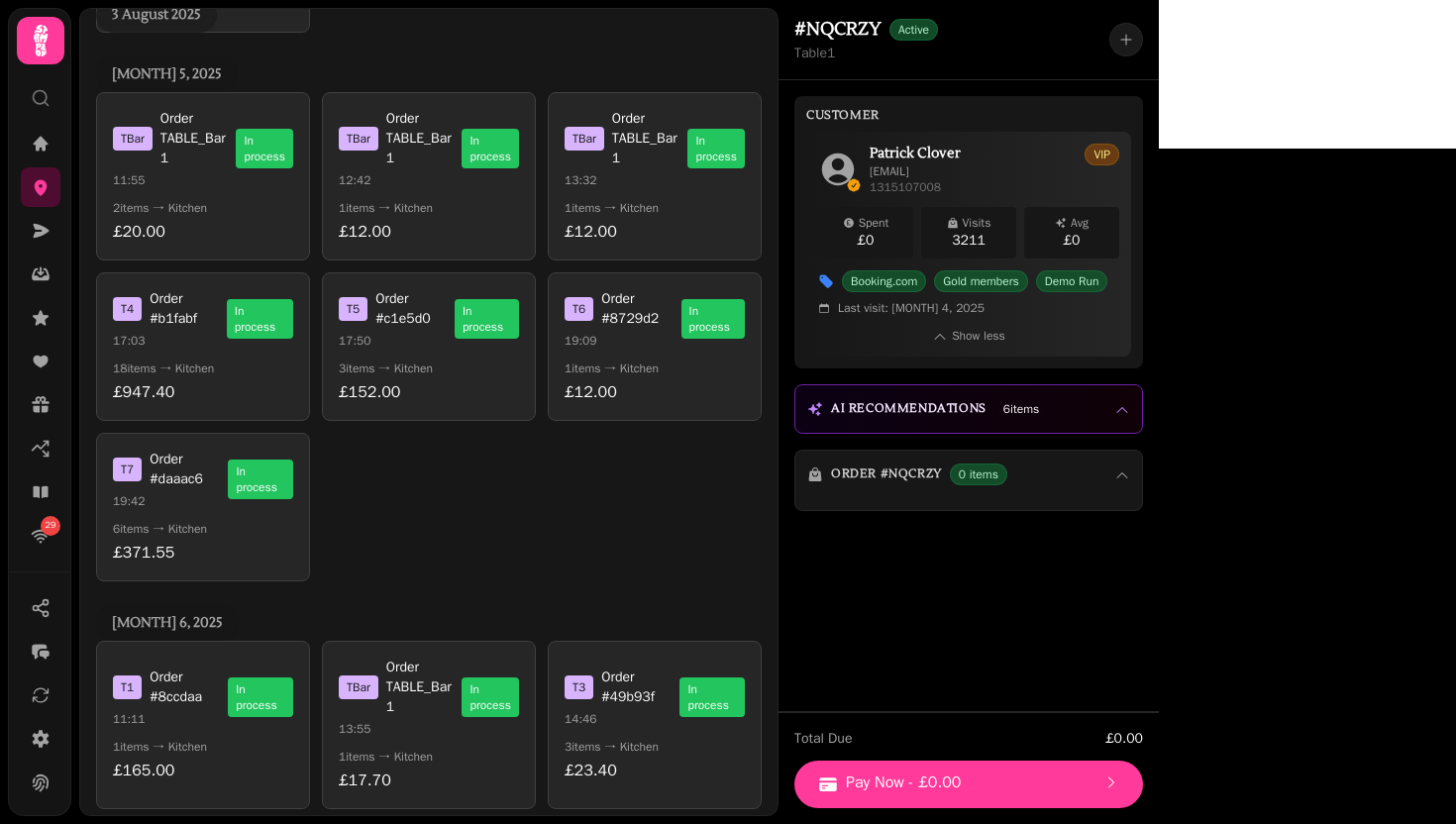 scroll, scrollTop: 2414, scrollLeft: 0, axis: vertical 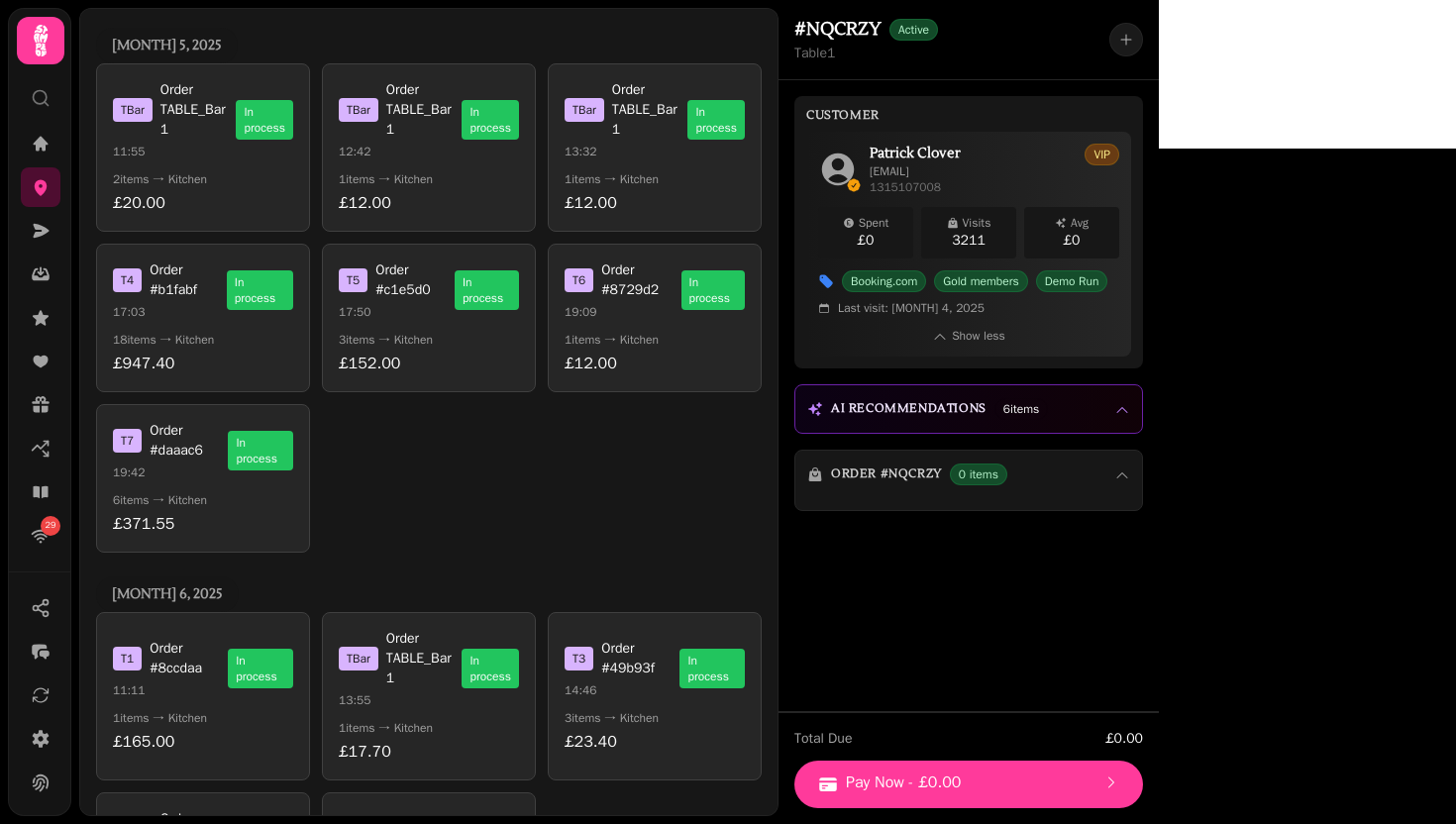 click on "1  items → Kitchen" at bounding box center (429, 1116) 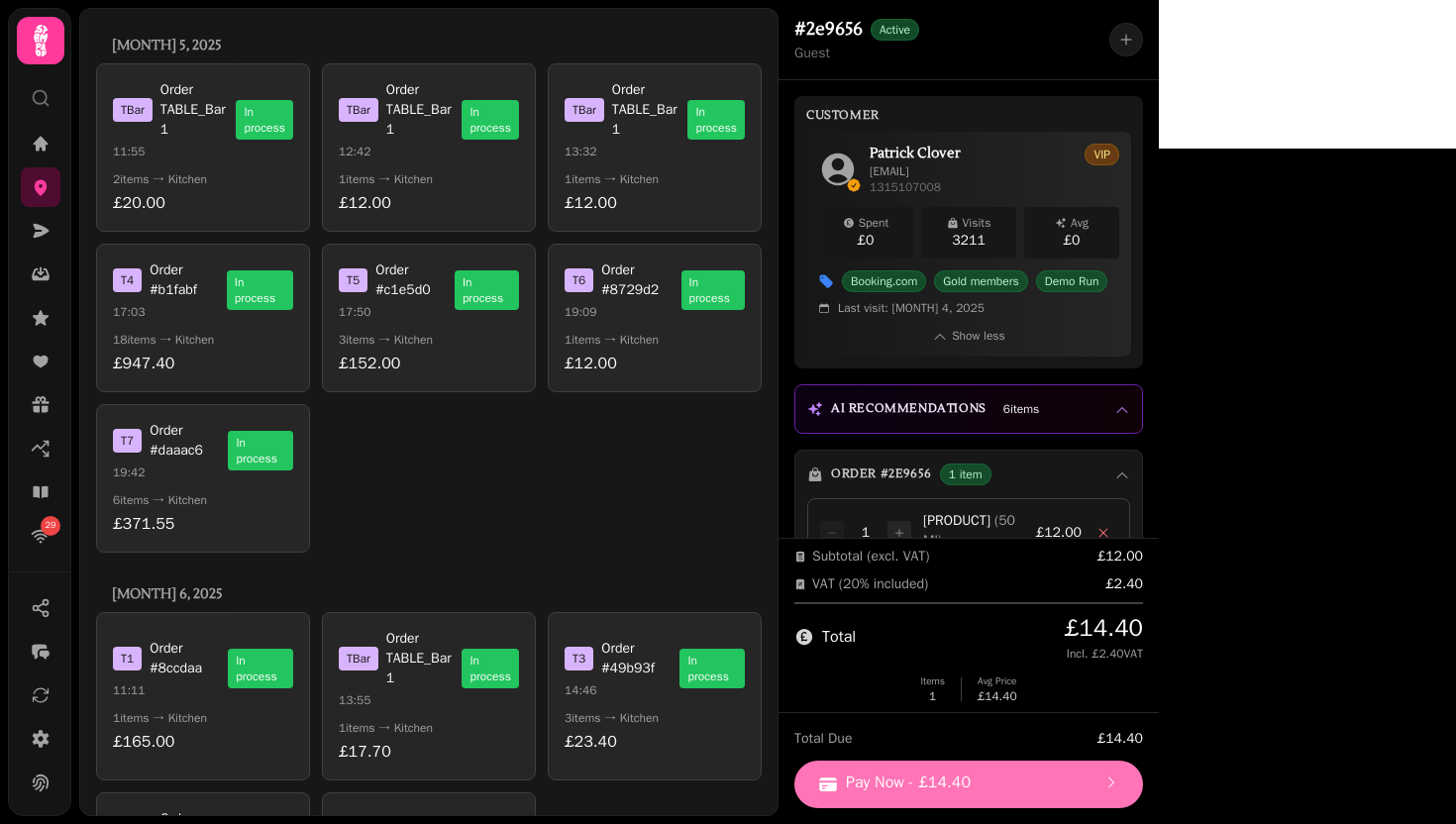 click on "Pay Now - £14.40" at bounding box center [969, 784] 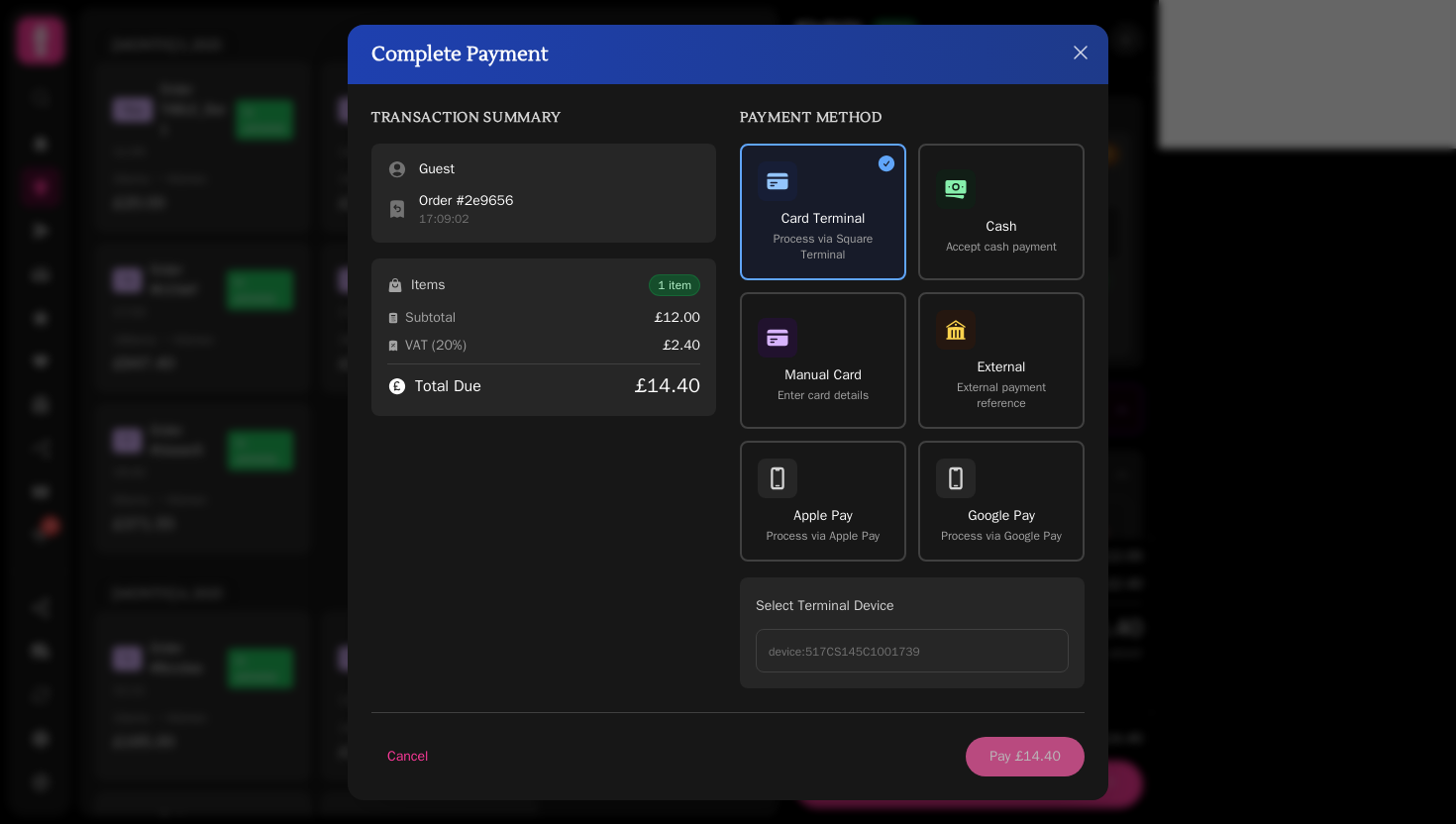 click on "Card Terminal Process via Square Terminal" at bounding box center [823, 212] 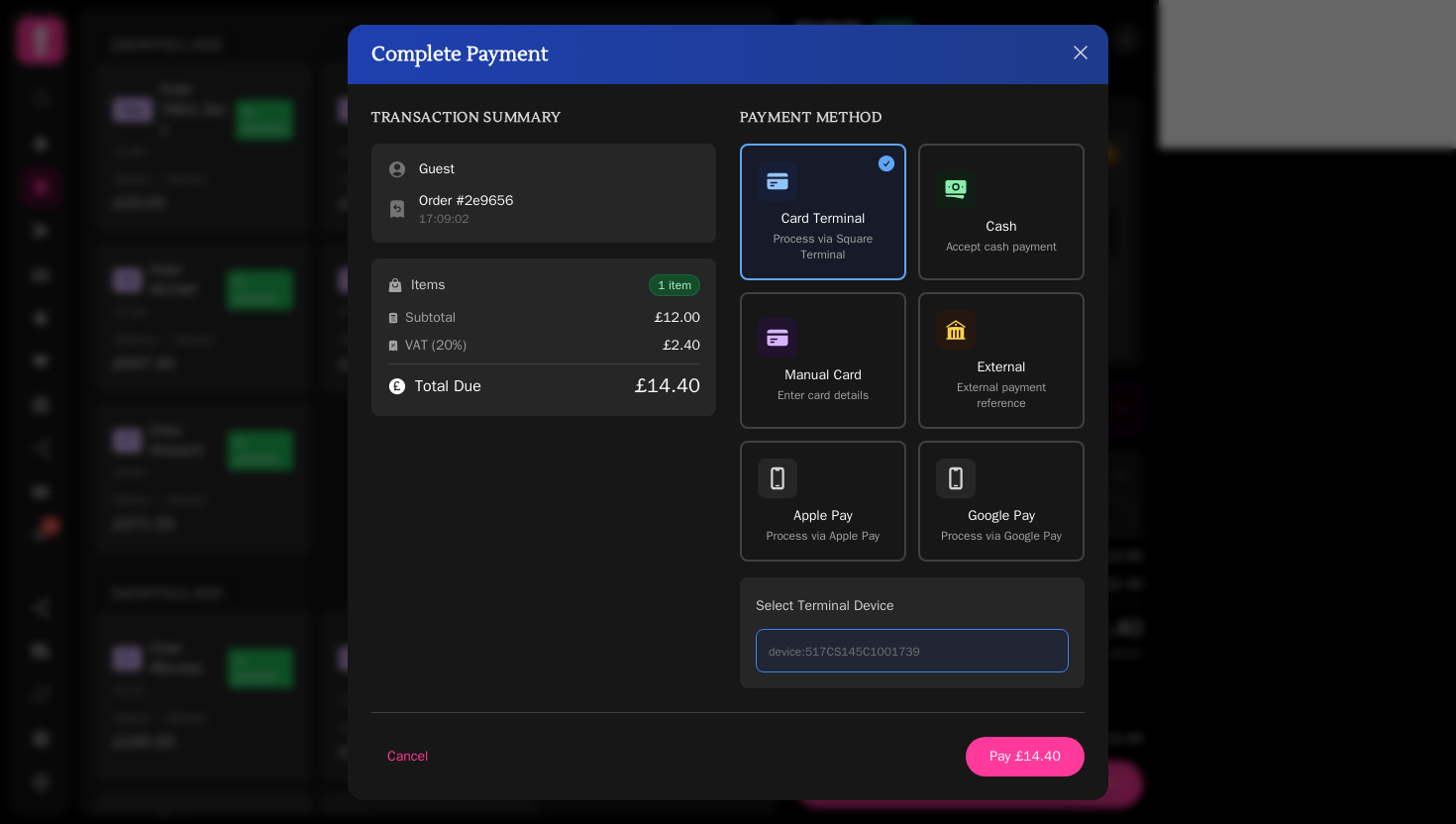 click on "device:517CS145C1001739" at bounding box center (912, 651) 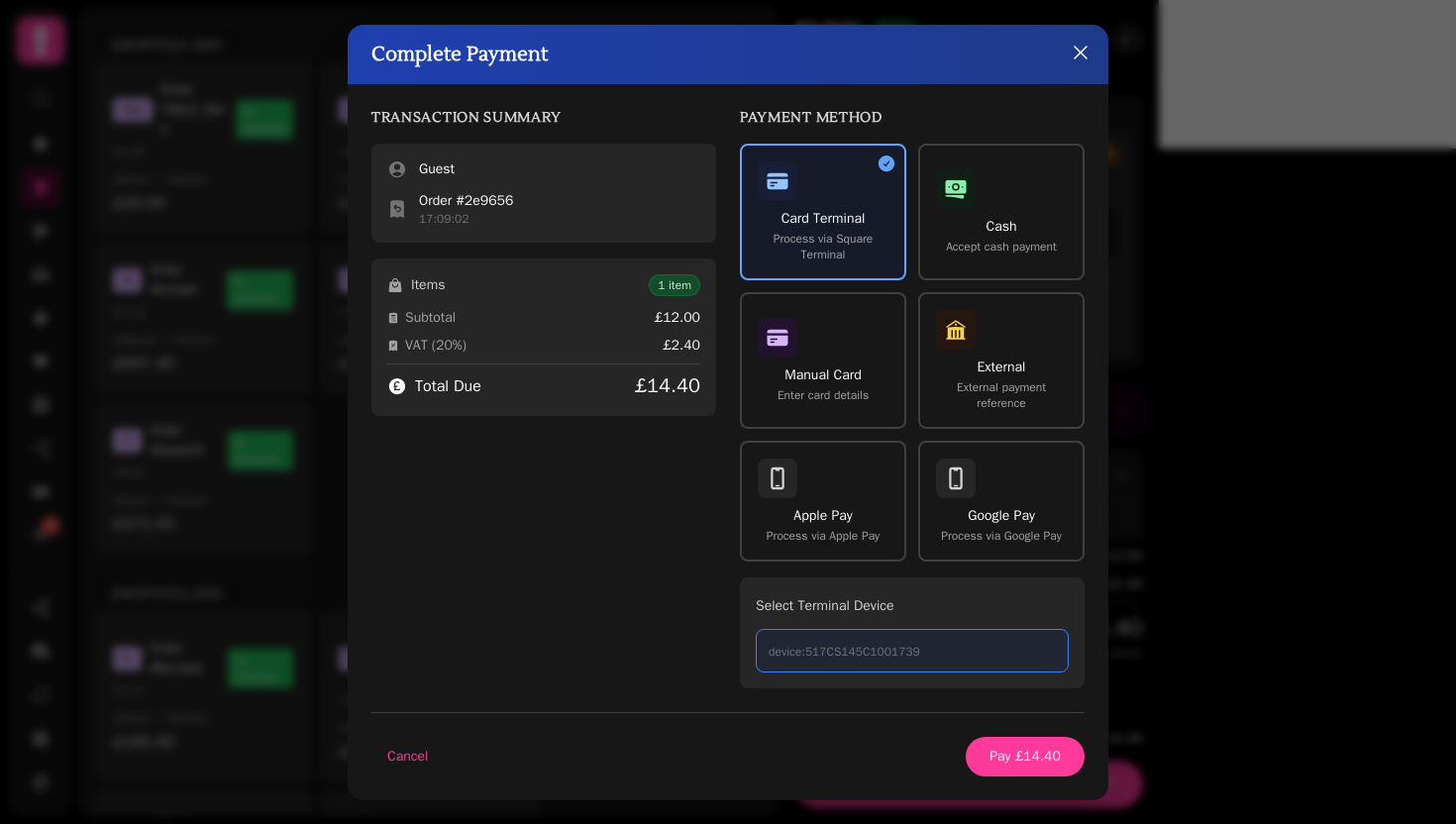 click 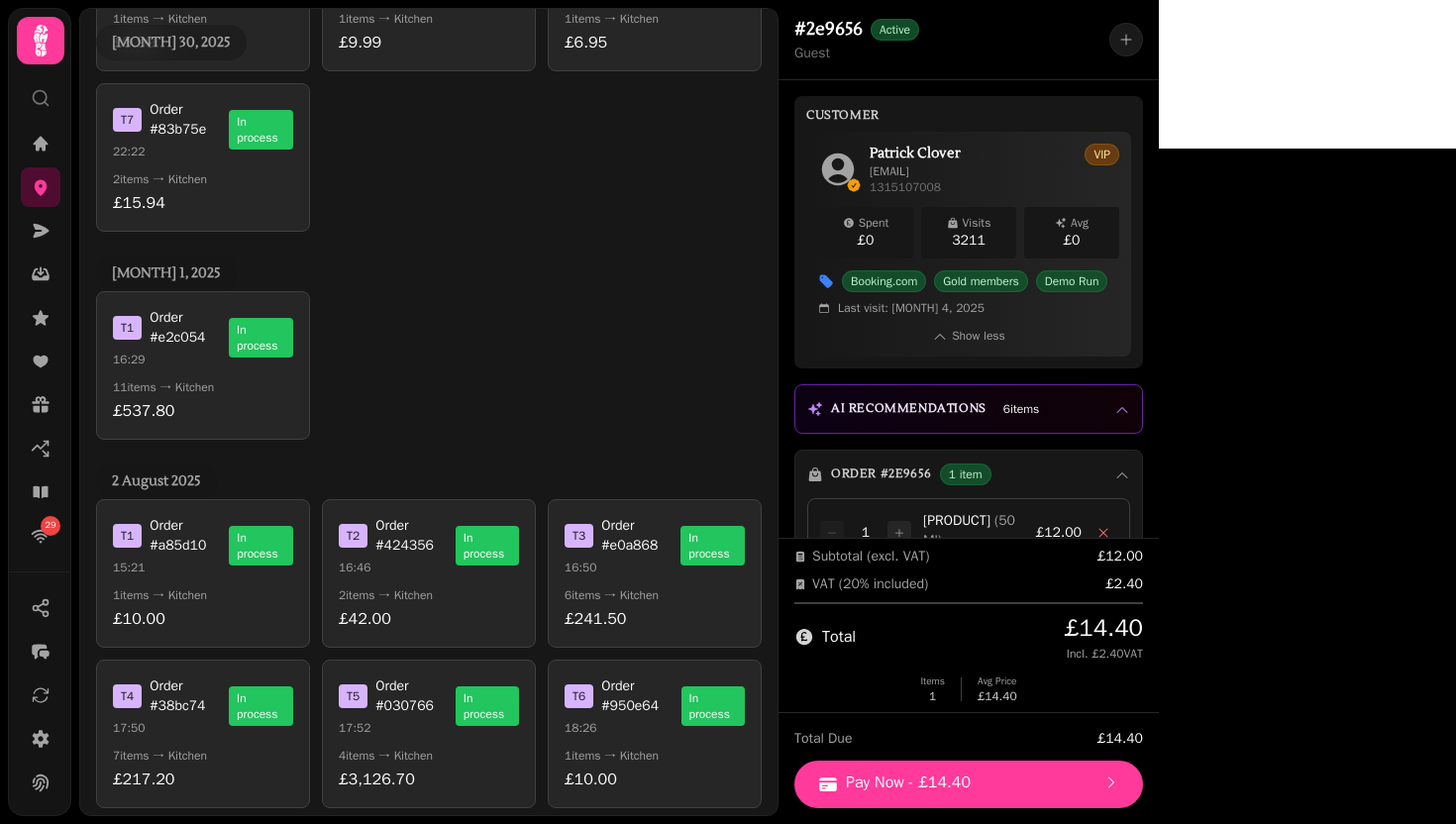 scroll, scrollTop: 474, scrollLeft: 0, axis: vertical 